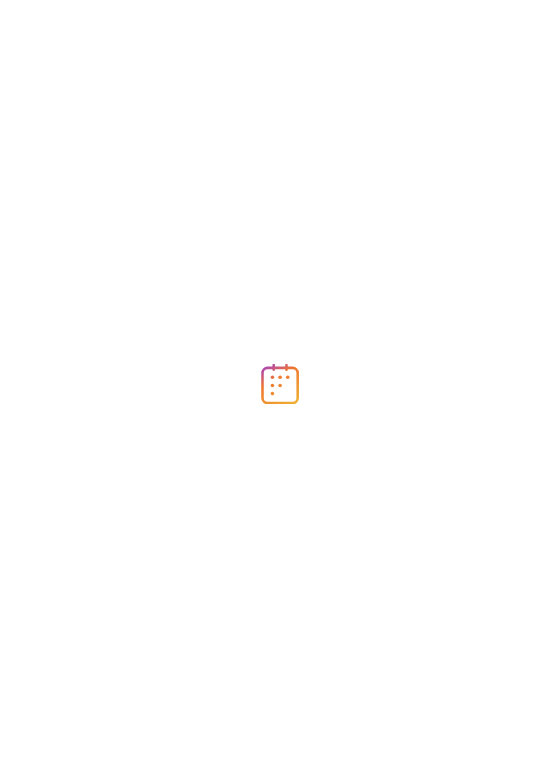 scroll, scrollTop: 0, scrollLeft: 0, axis: both 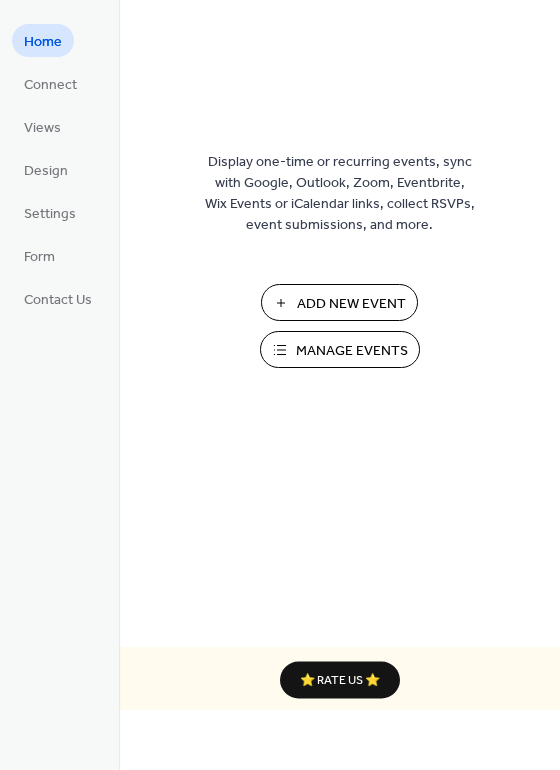 click on "Manage Events" at bounding box center (340, 349) 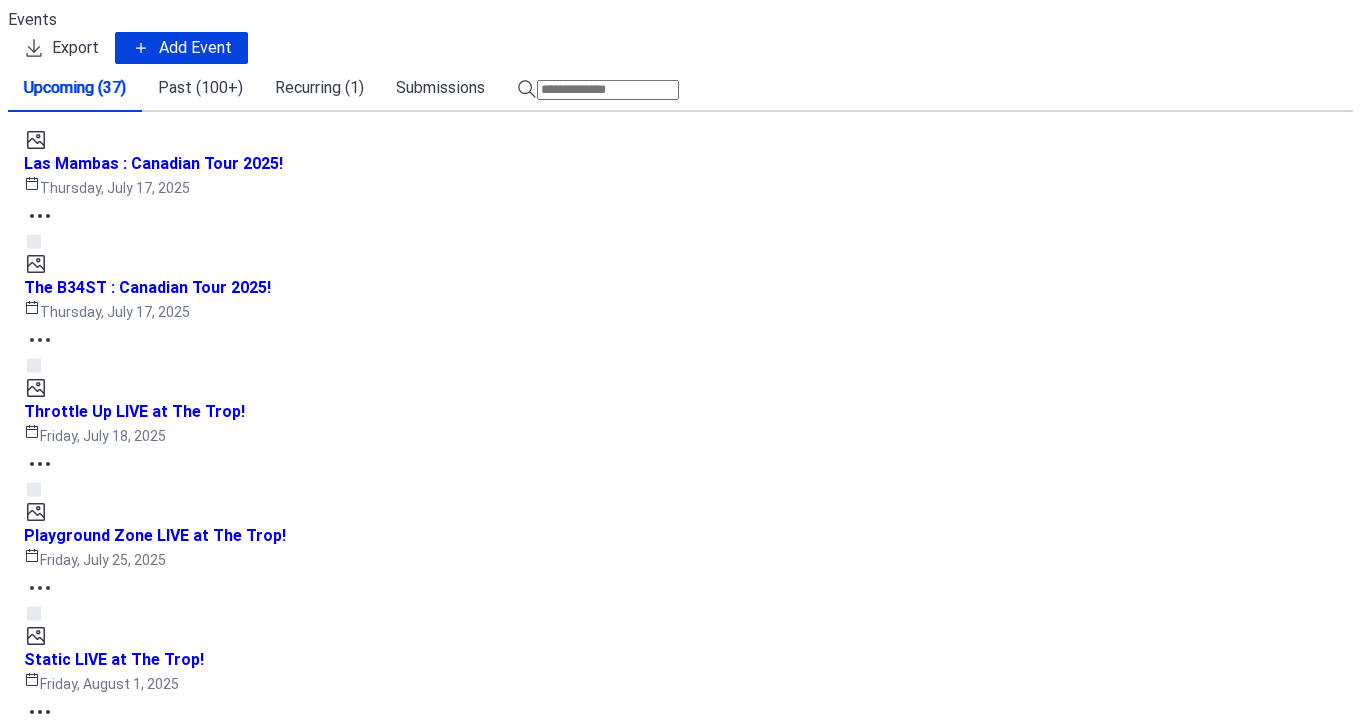 scroll, scrollTop: 0, scrollLeft: 0, axis: both 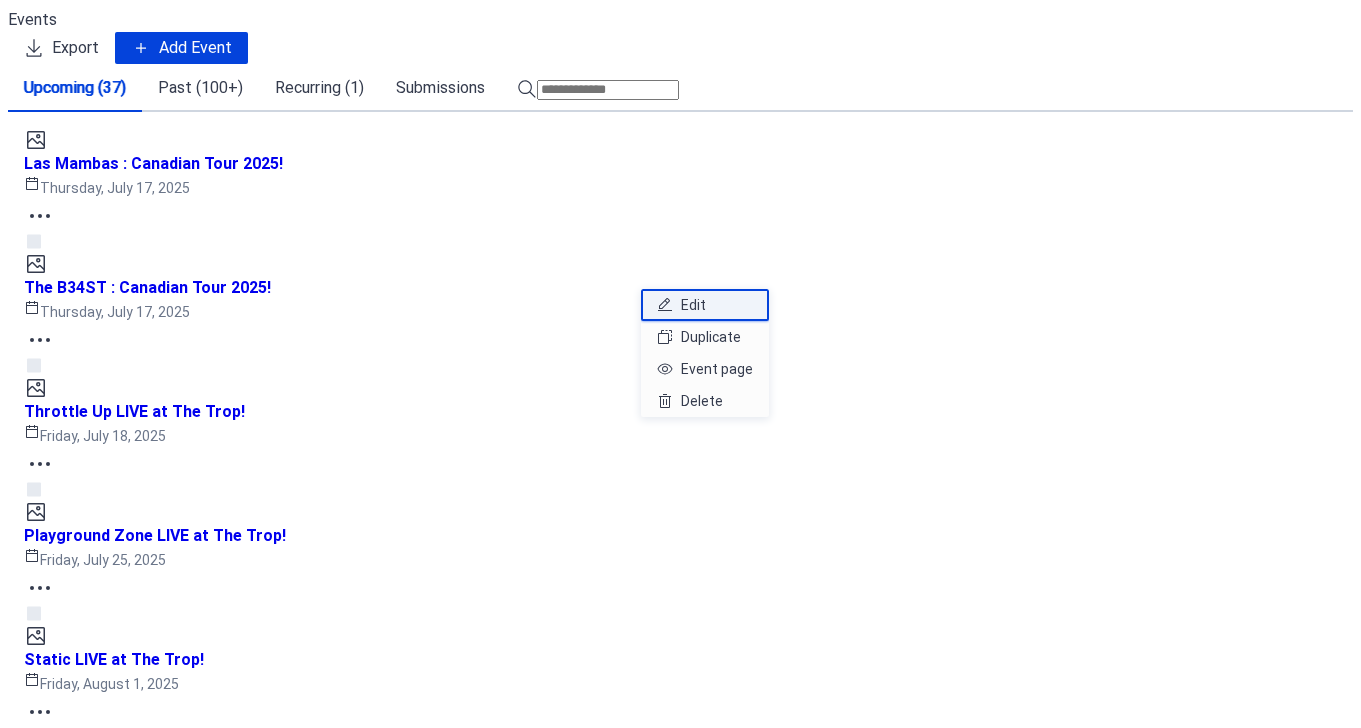 click on "Edit" at bounding box center [705, 305] 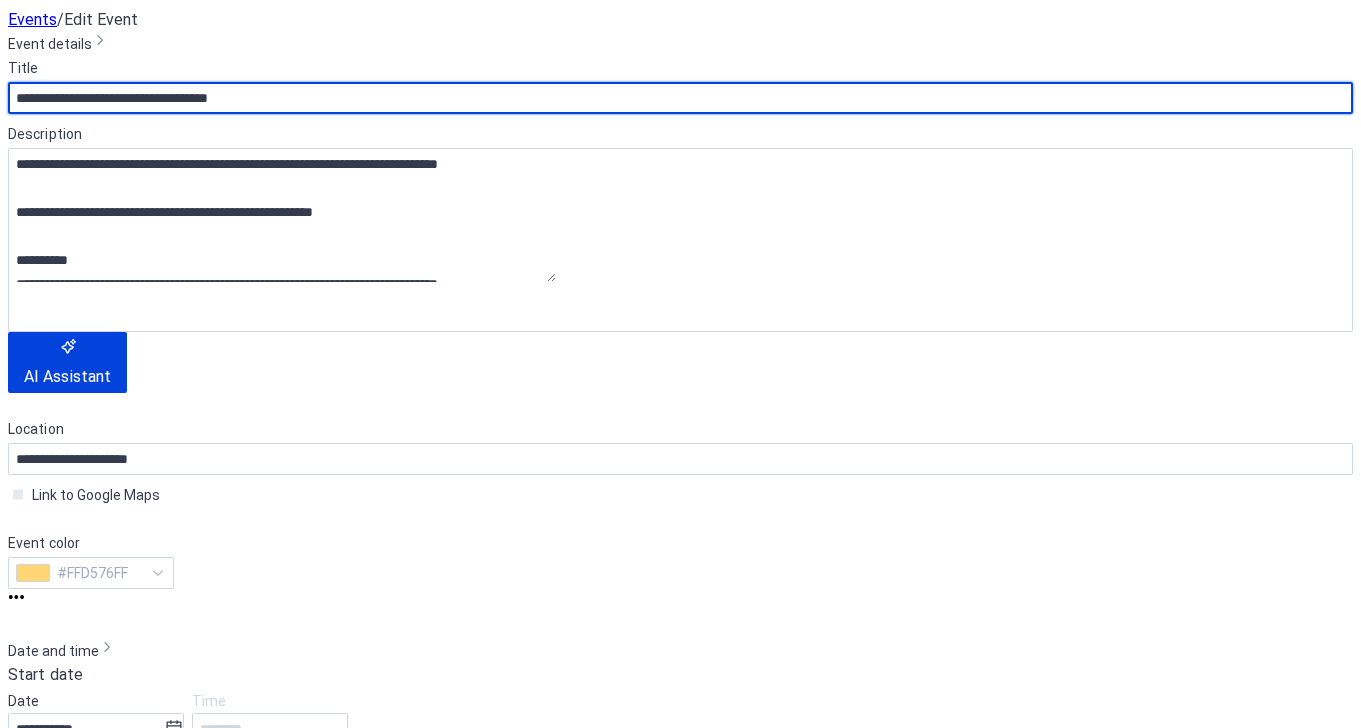 scroll, scrollTop: 501, scrollLeft: 0, axis: vertical 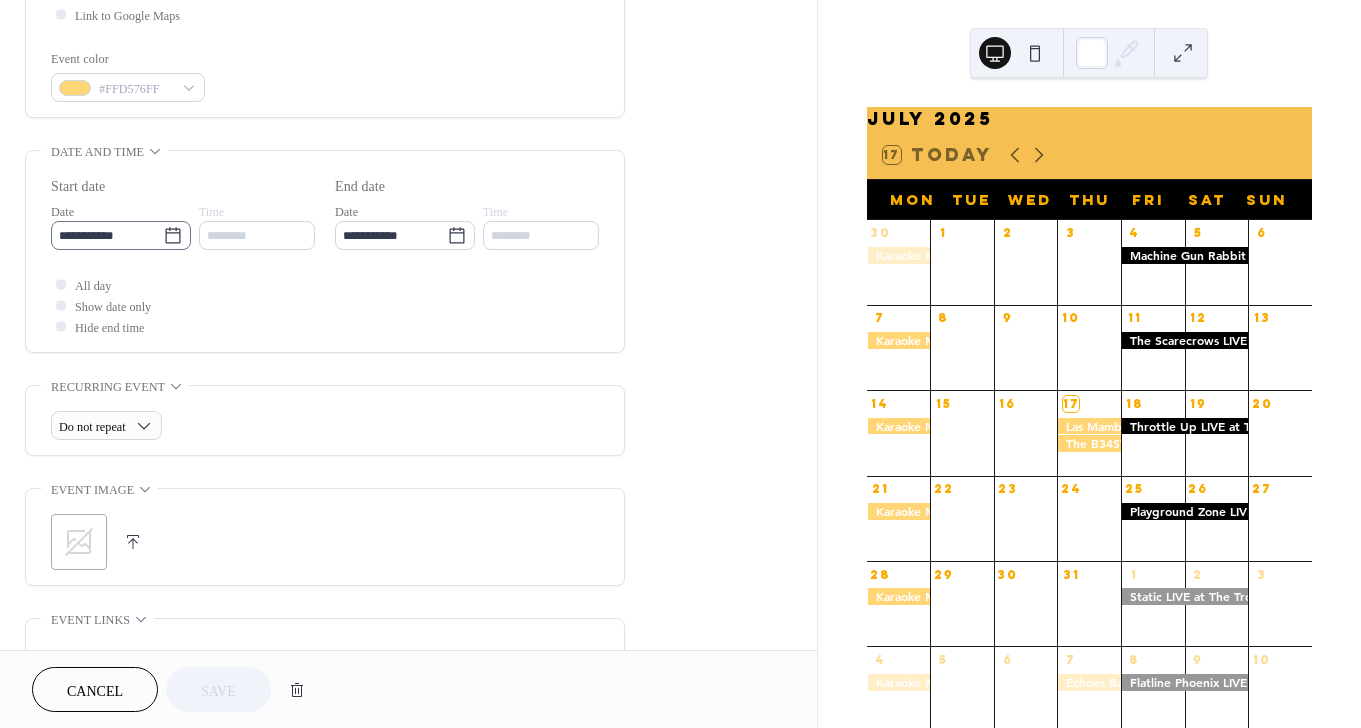 click 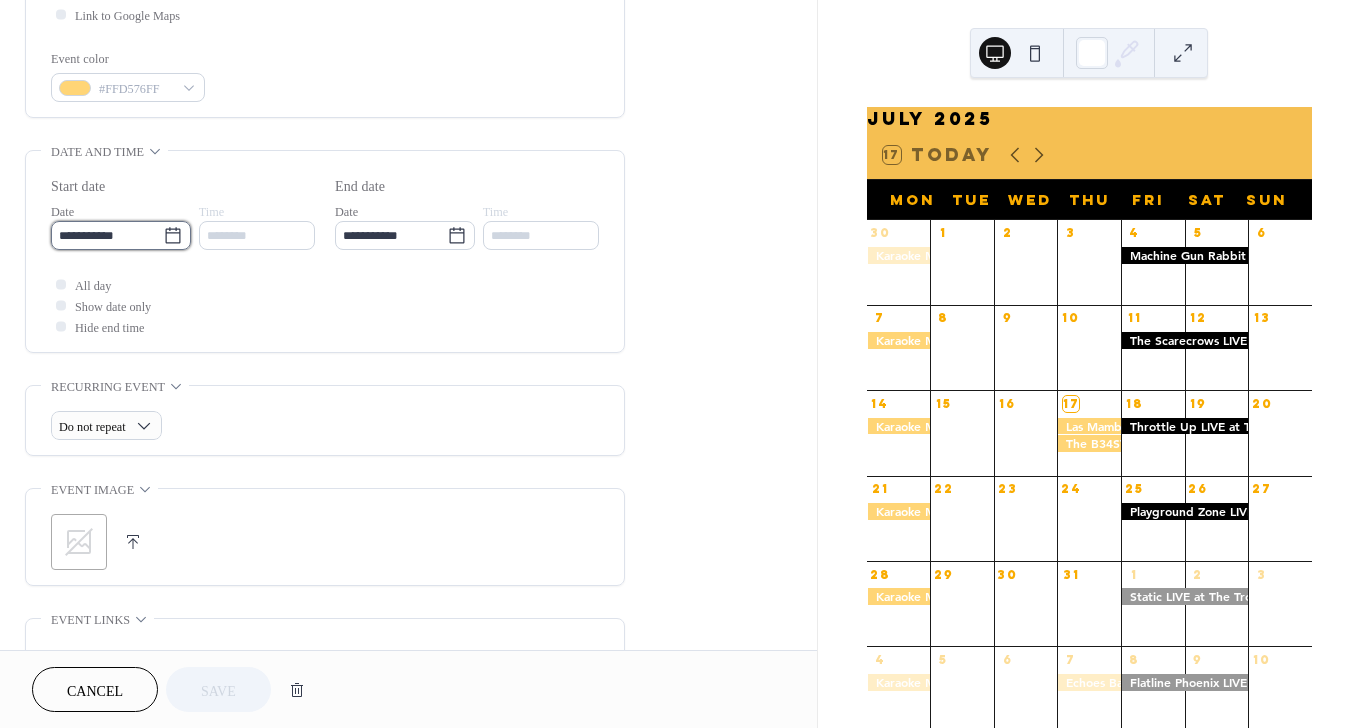 click on "**********" at bounding box center (107, 235) 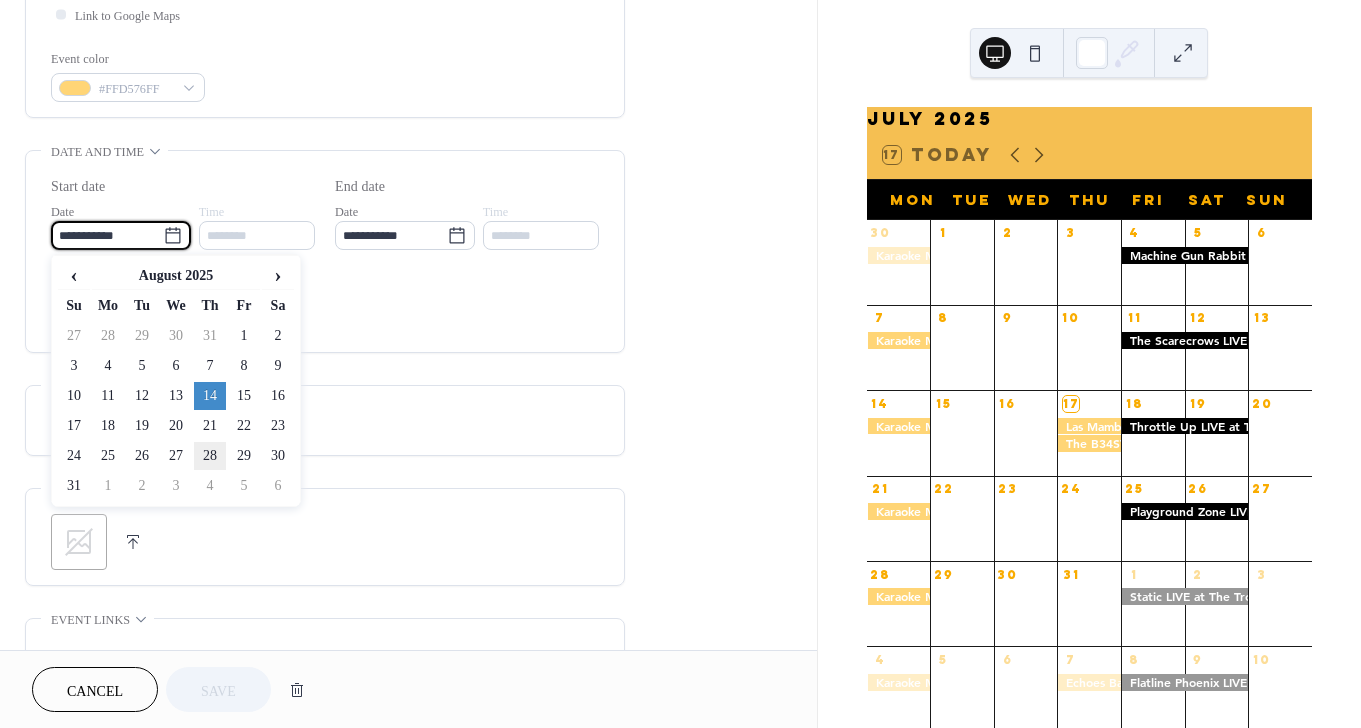 click on "28" at bounding box center [210, 456] 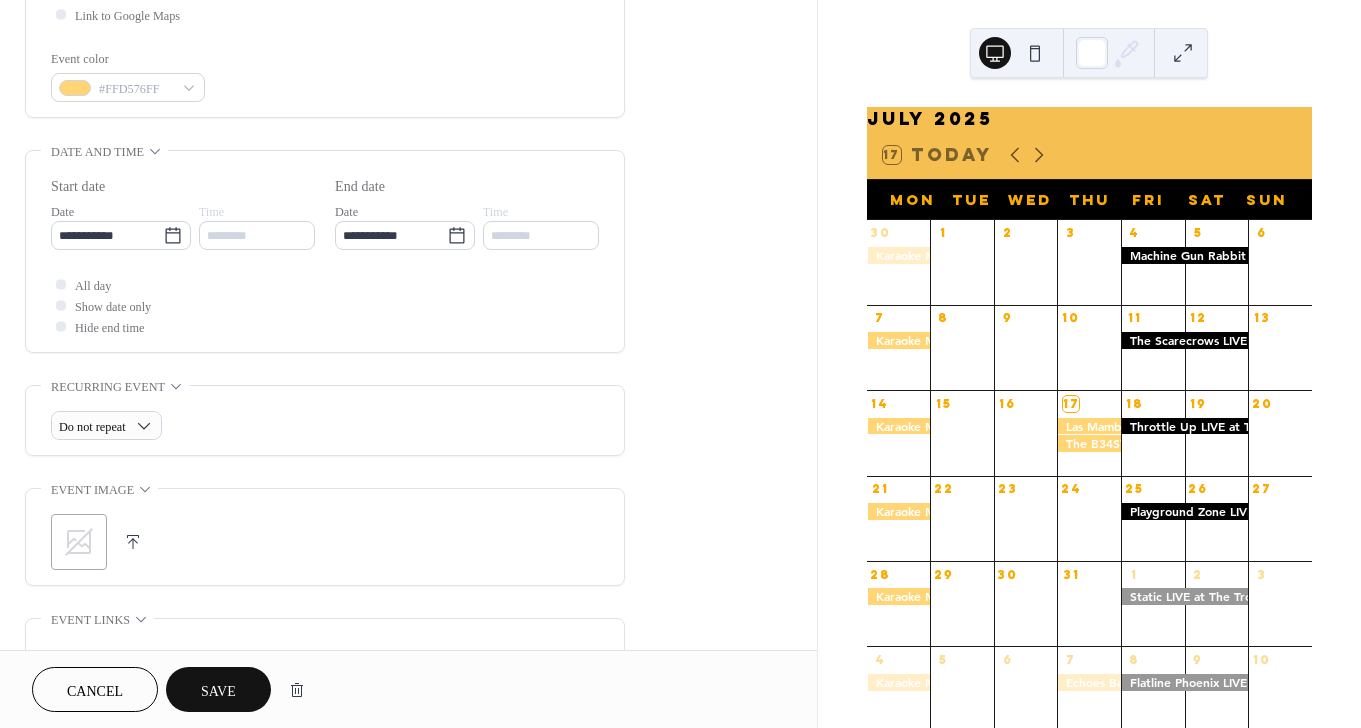 click on "Save" at bounding box center (218, 691) 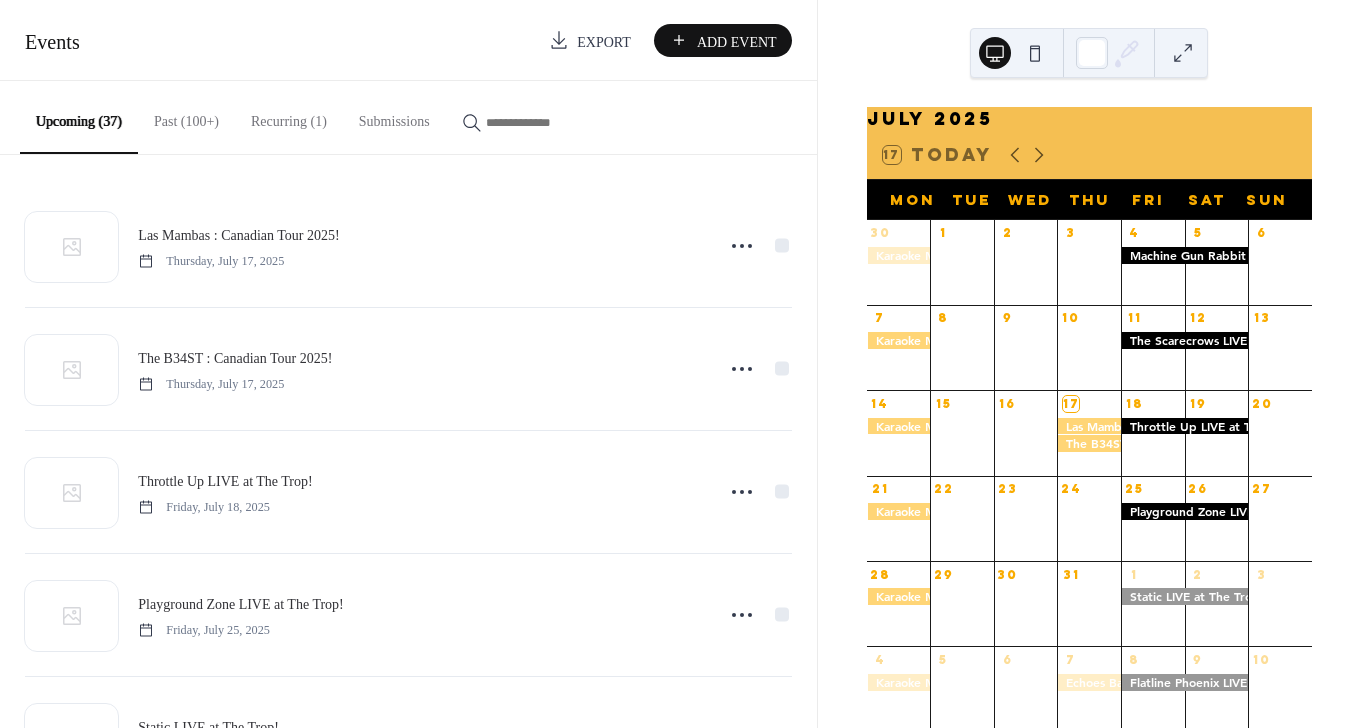 scroll, scrollTop: 64, scrollLeft: 0, axis: vertical 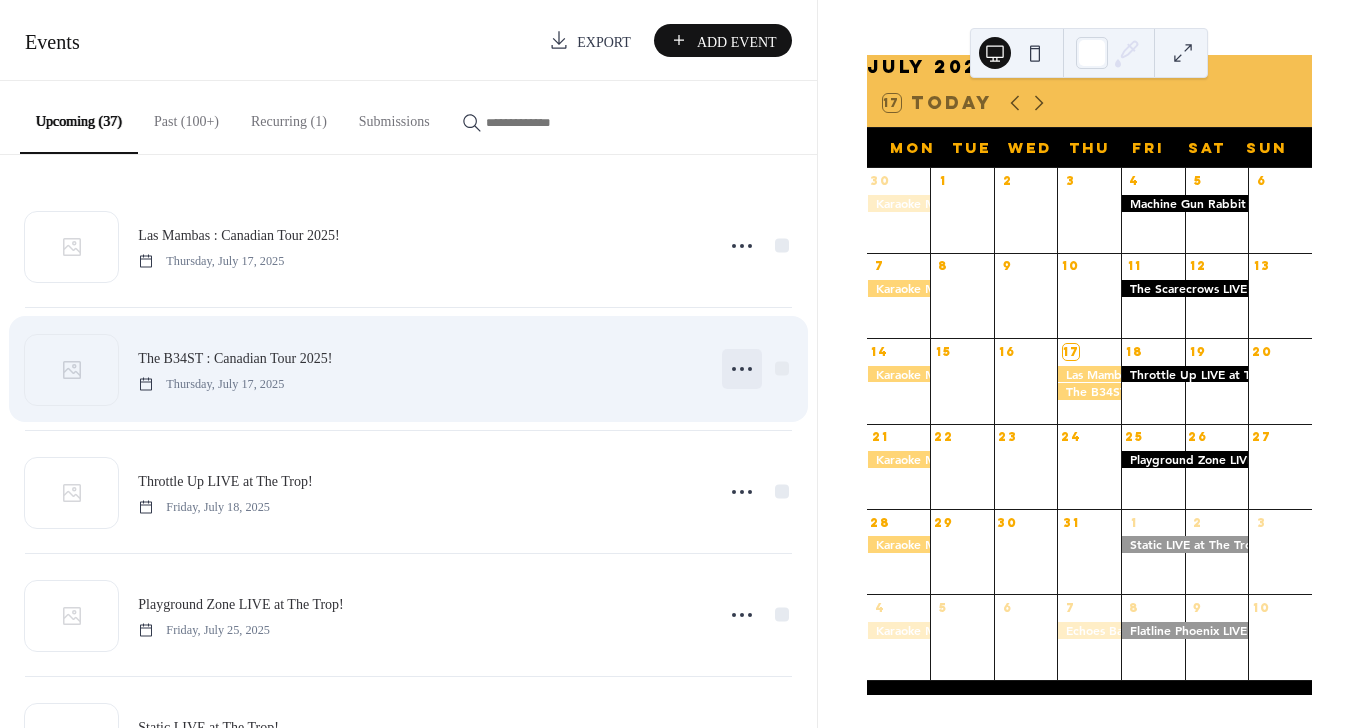 click 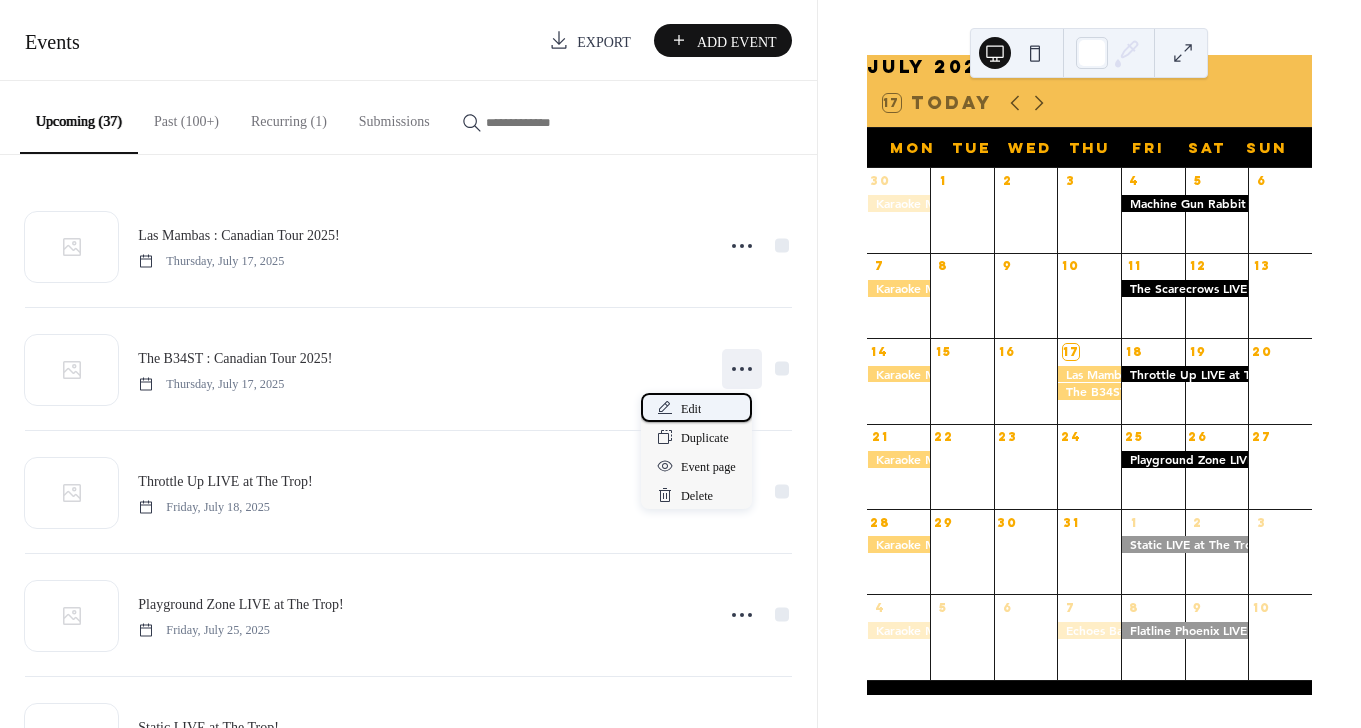 click on "Edit" at bounding box center [691, 409] 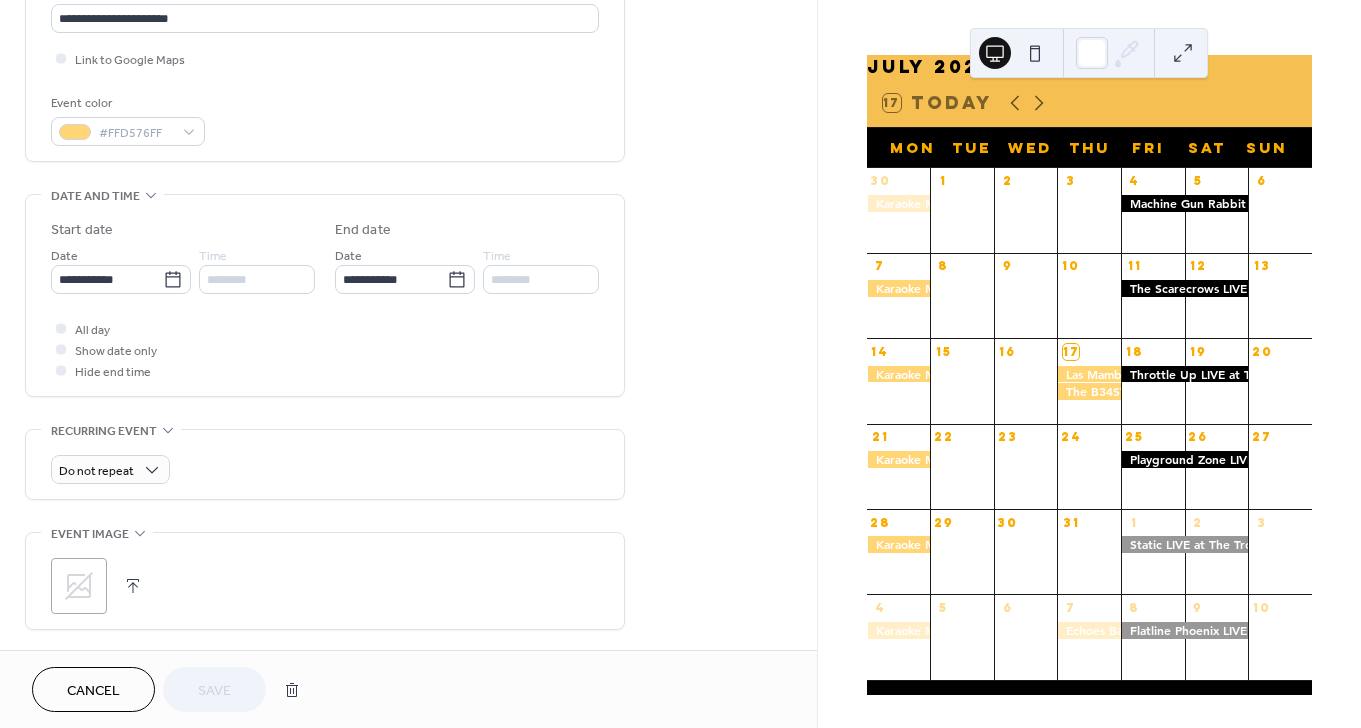 scroll, scrollTop: 277, scrollLeft: 0, axis: vertical 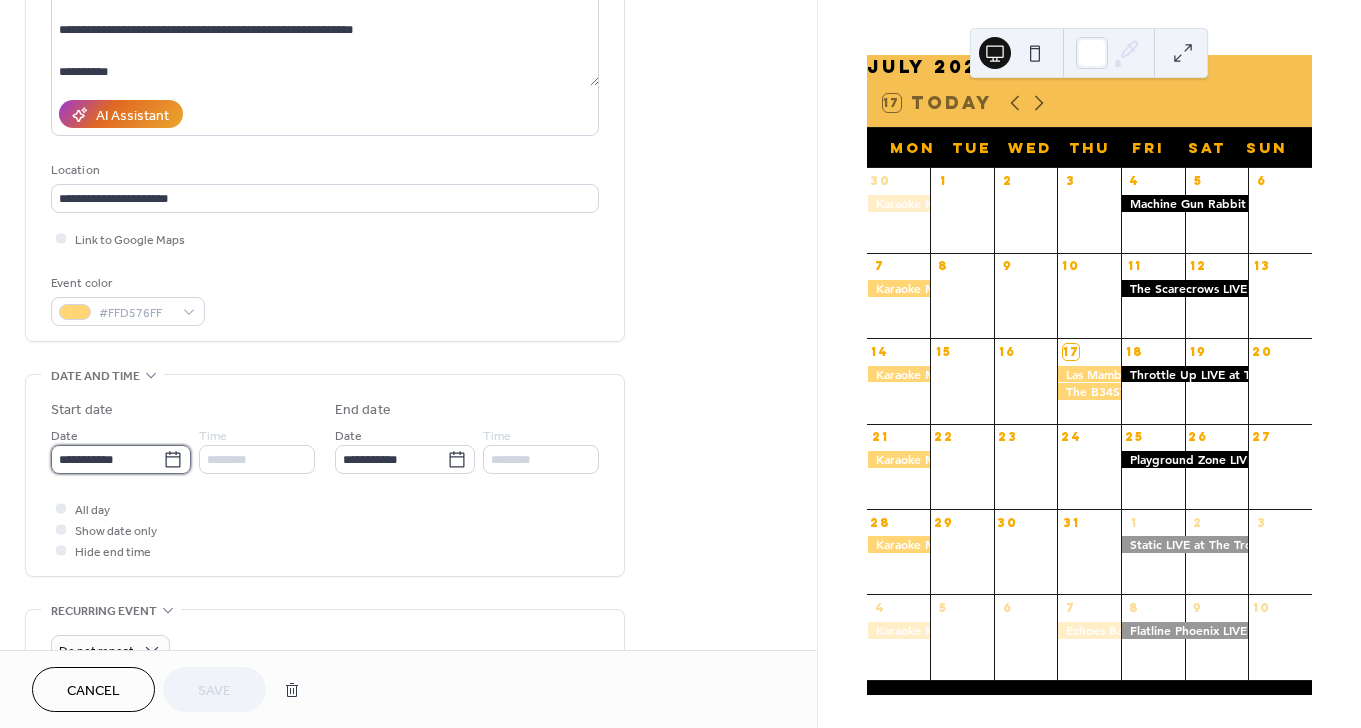 click on "**********" at bounding box center (107, 459) 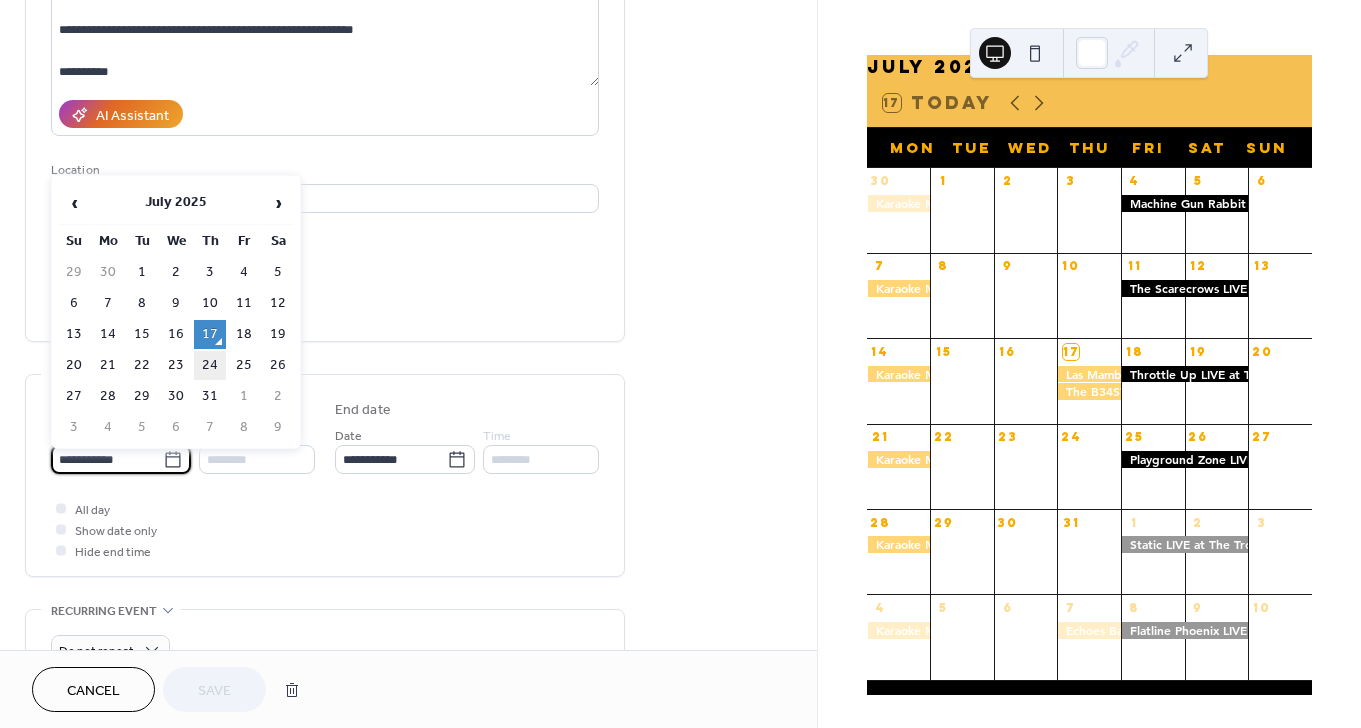 click on "24" at bounding box center [210, 365] 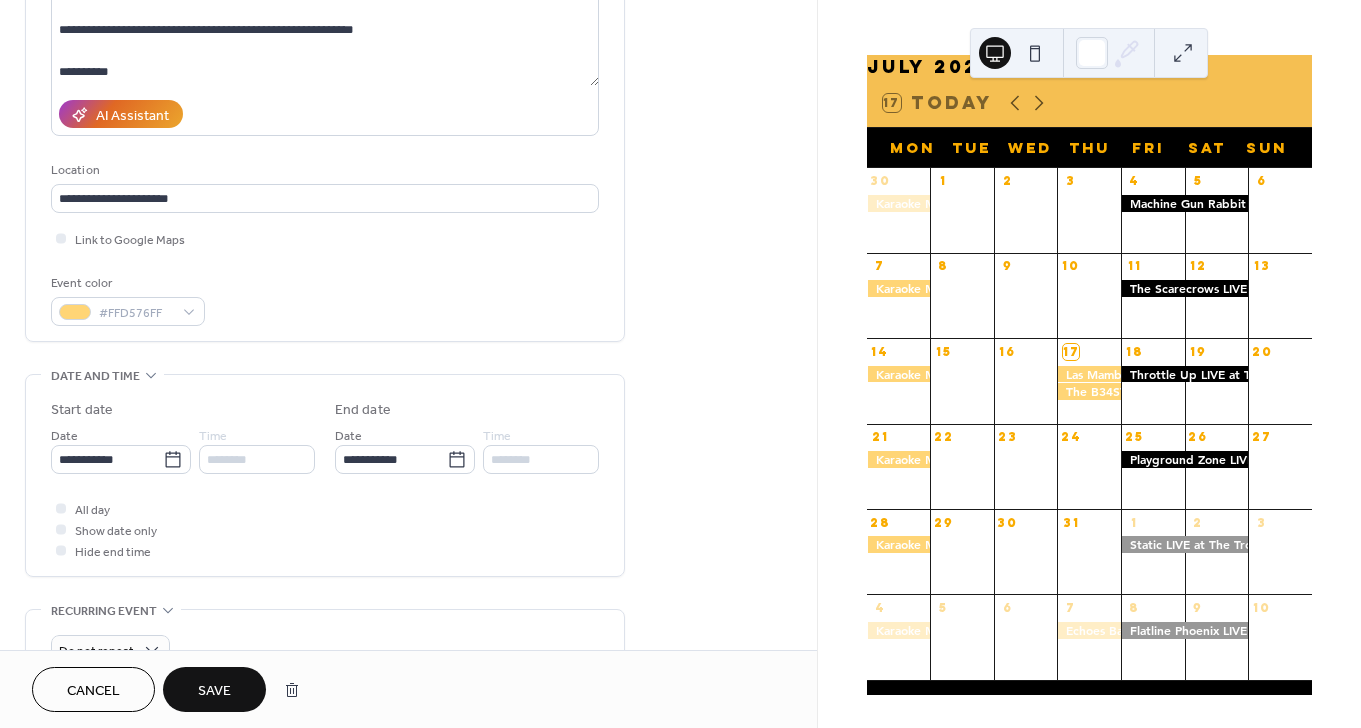 click on "Save" at bounding box center (214, 691) 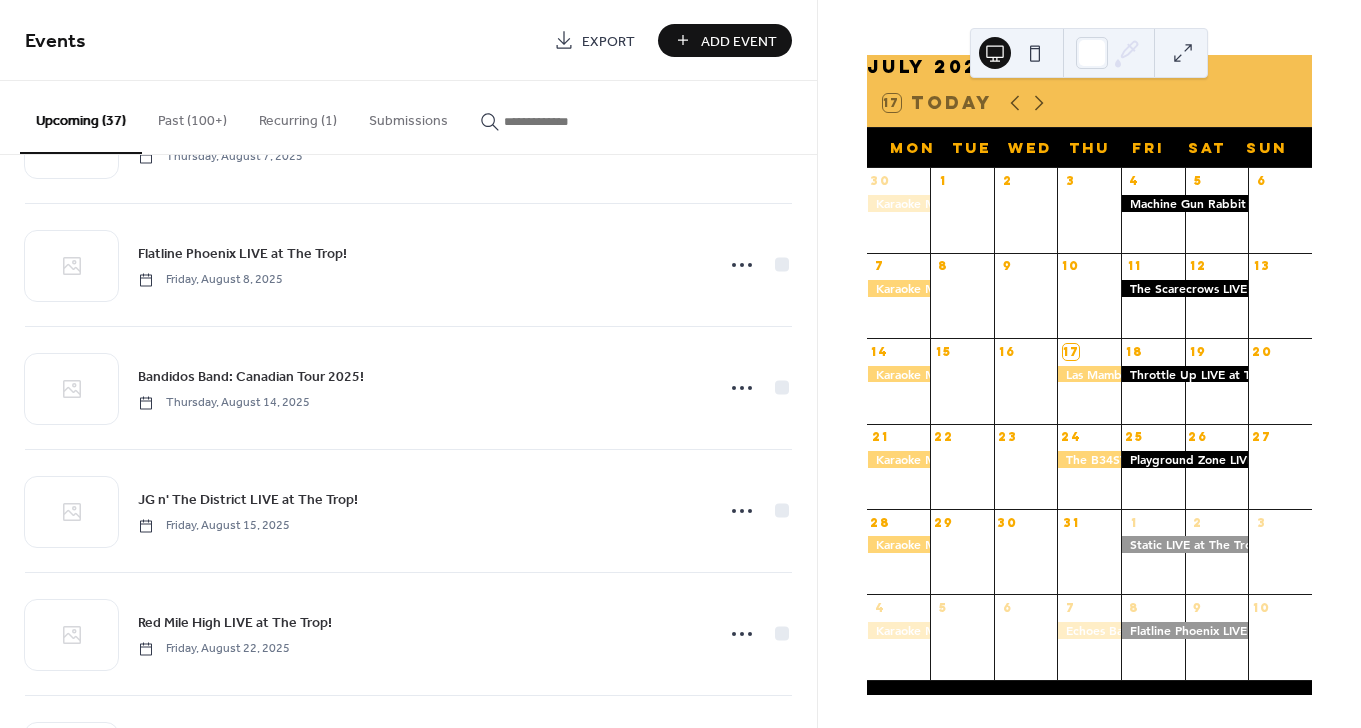 scroll, scrollTop: 725, scrollLeft: 0, axis: vertical 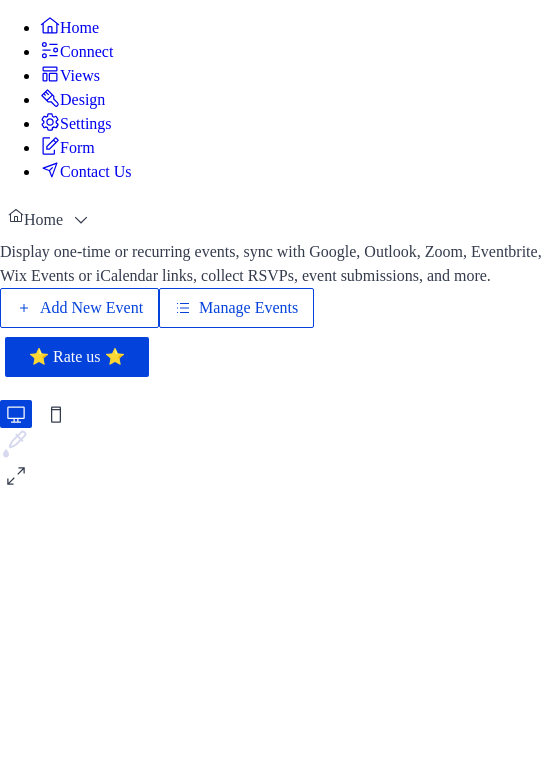click on "Manage Events" at bounding box center [248, 308] 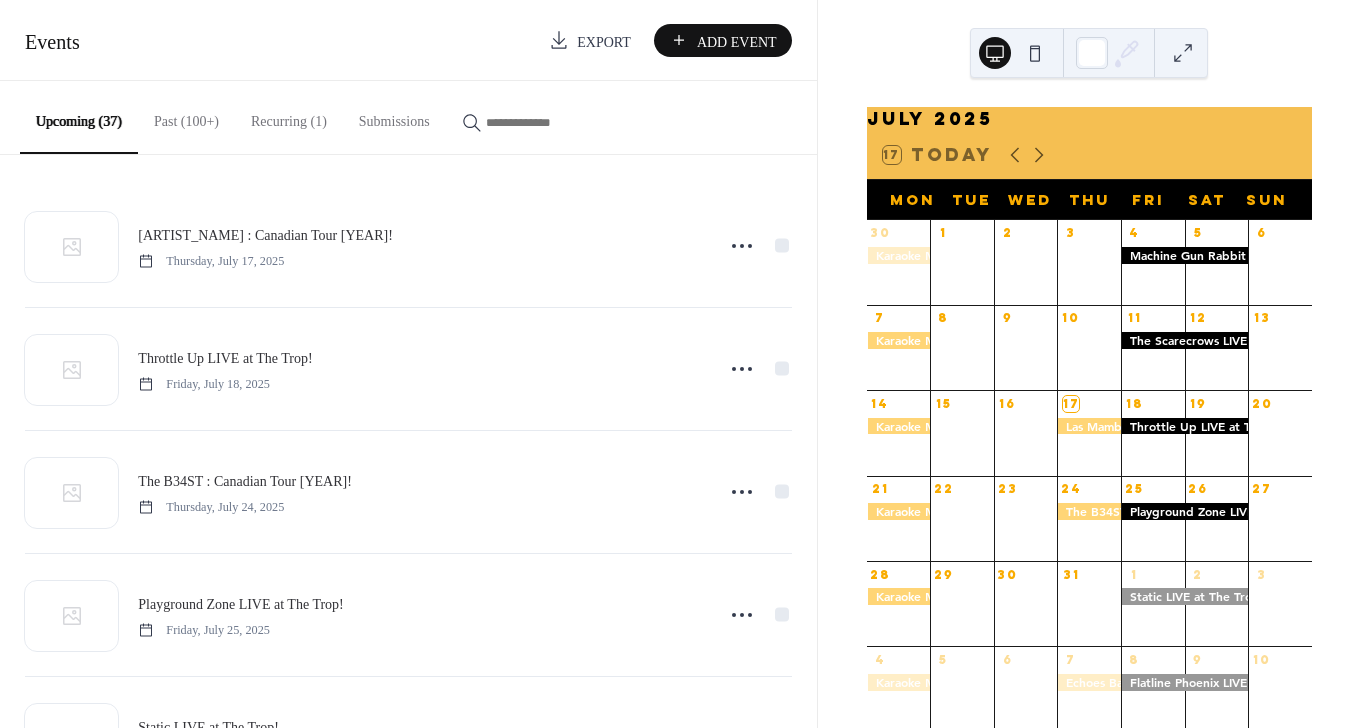 scroll, scrollTop: 0, scrollLeft: 0, axis: both 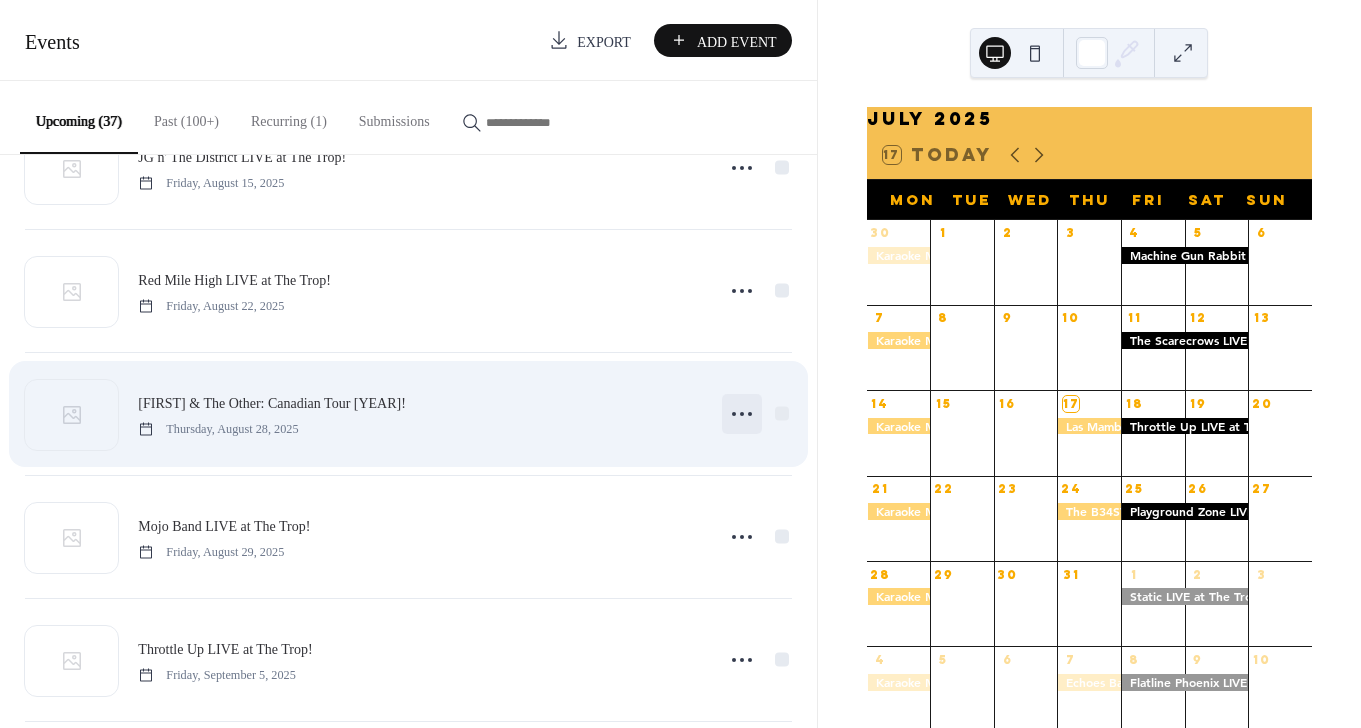 click 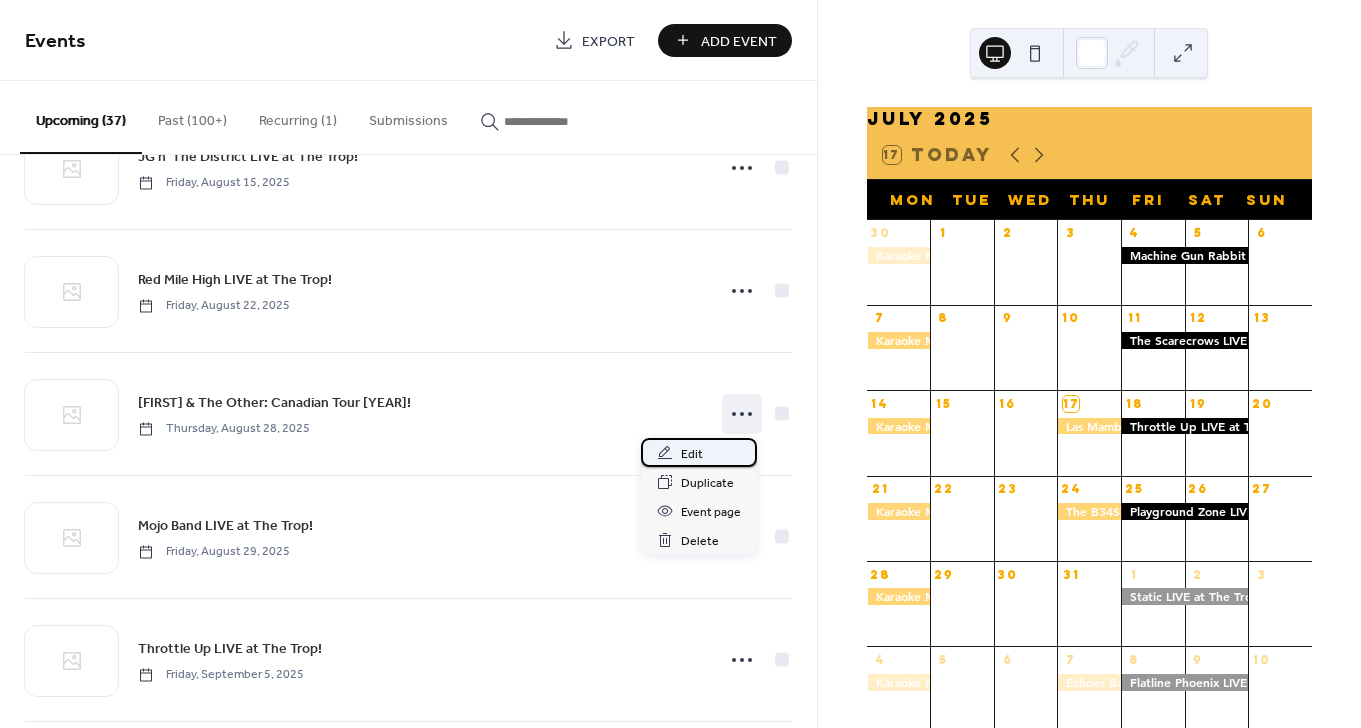 click on "Edit" at bounding box center (692, 454) 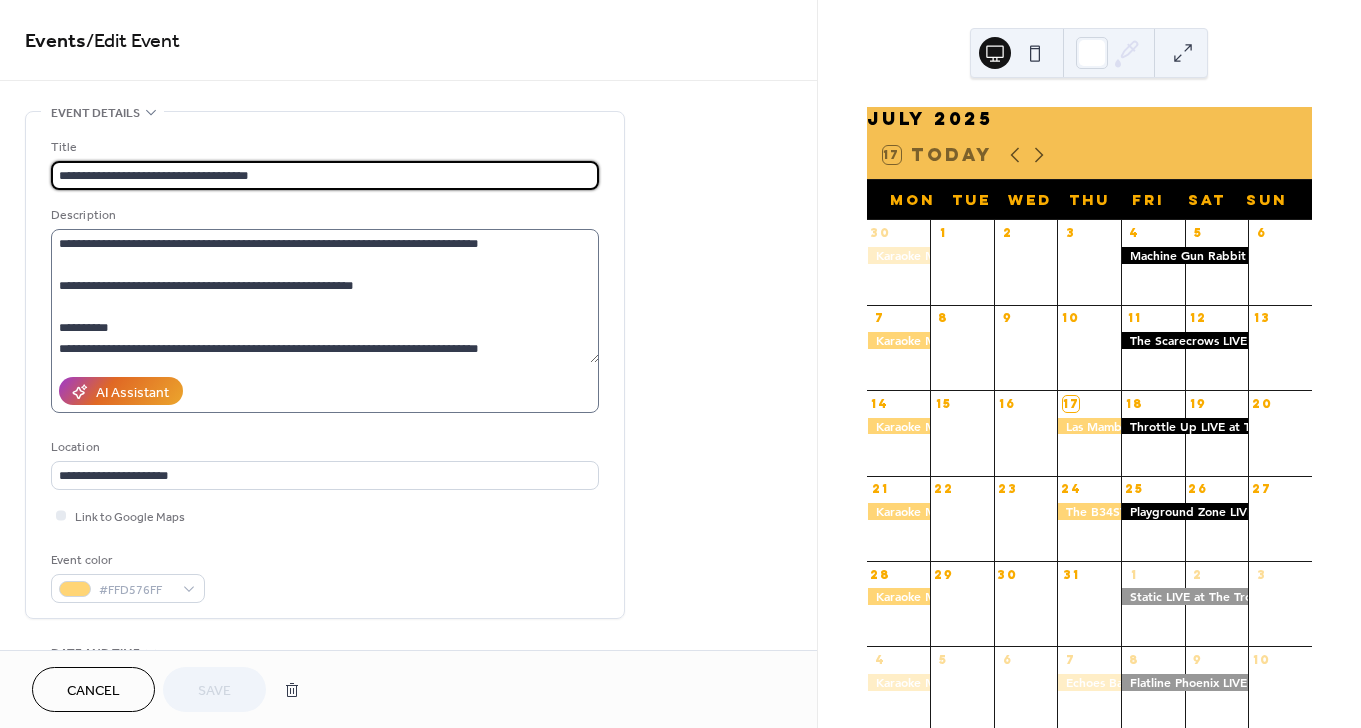 scroll, scrollTop: 42, scrollLeft: 0, axis: vertical 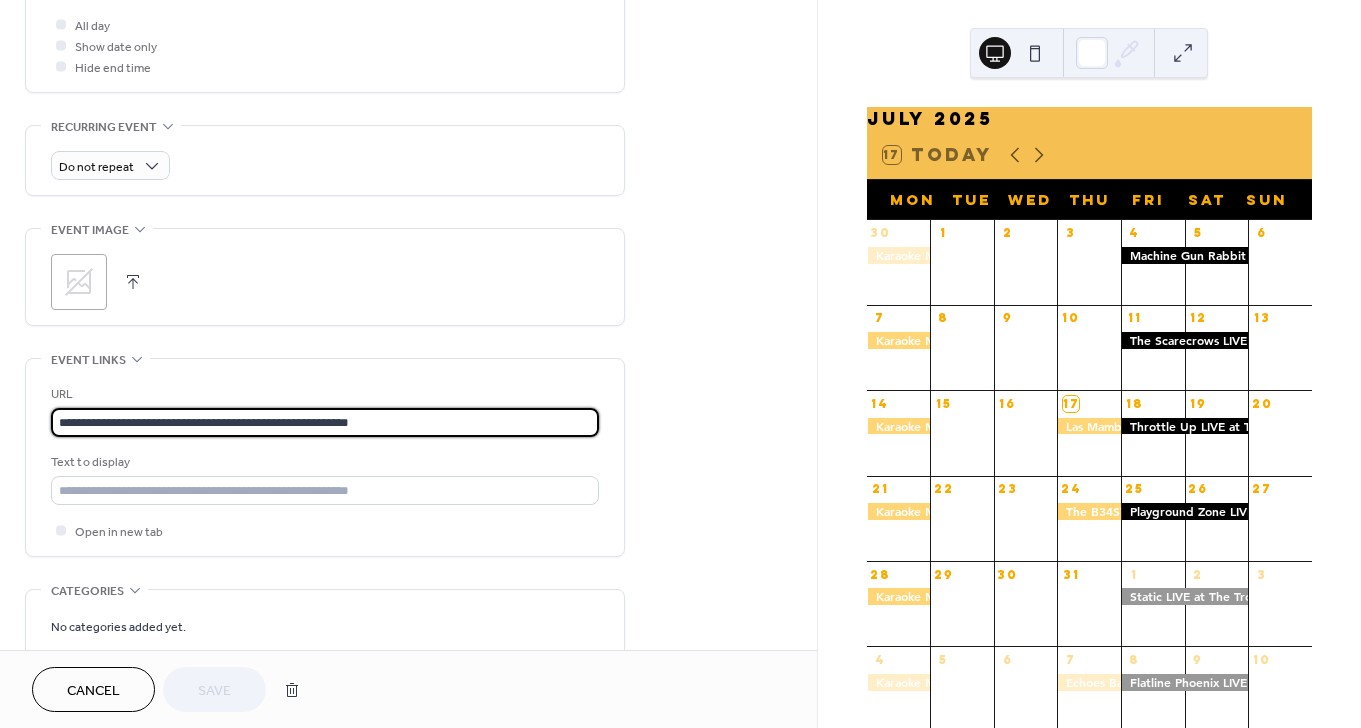 drag, startPoint x: 432, startPoint y: 424, endPoint x: -76, endPoint y: 421, distance: 508.00885 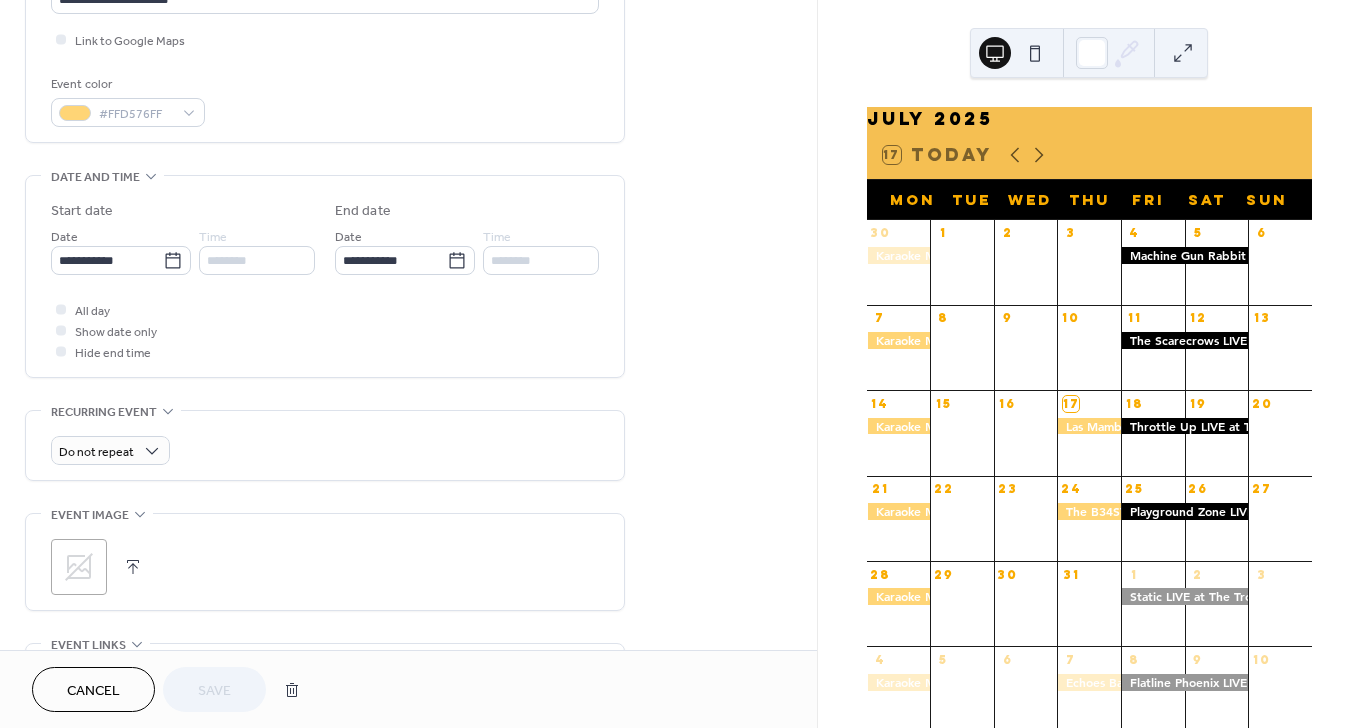 scroll, scrollTop: 0, scrollLeft: 0, axis: both 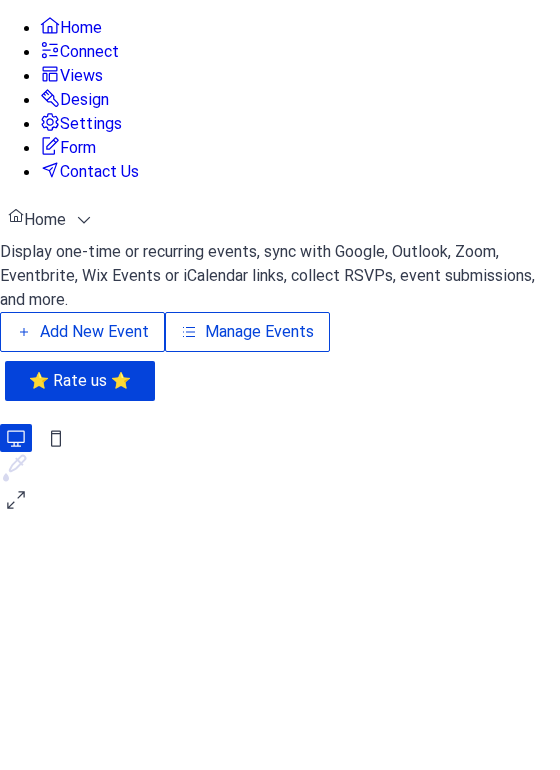 click on "Display one-time or recurring events, sync with Google, Outlook, Zoom, Eventbrite, Wix Events or iCalendar links, collect RSVPs, event submissions, and more." at bounding box center [280, 276] 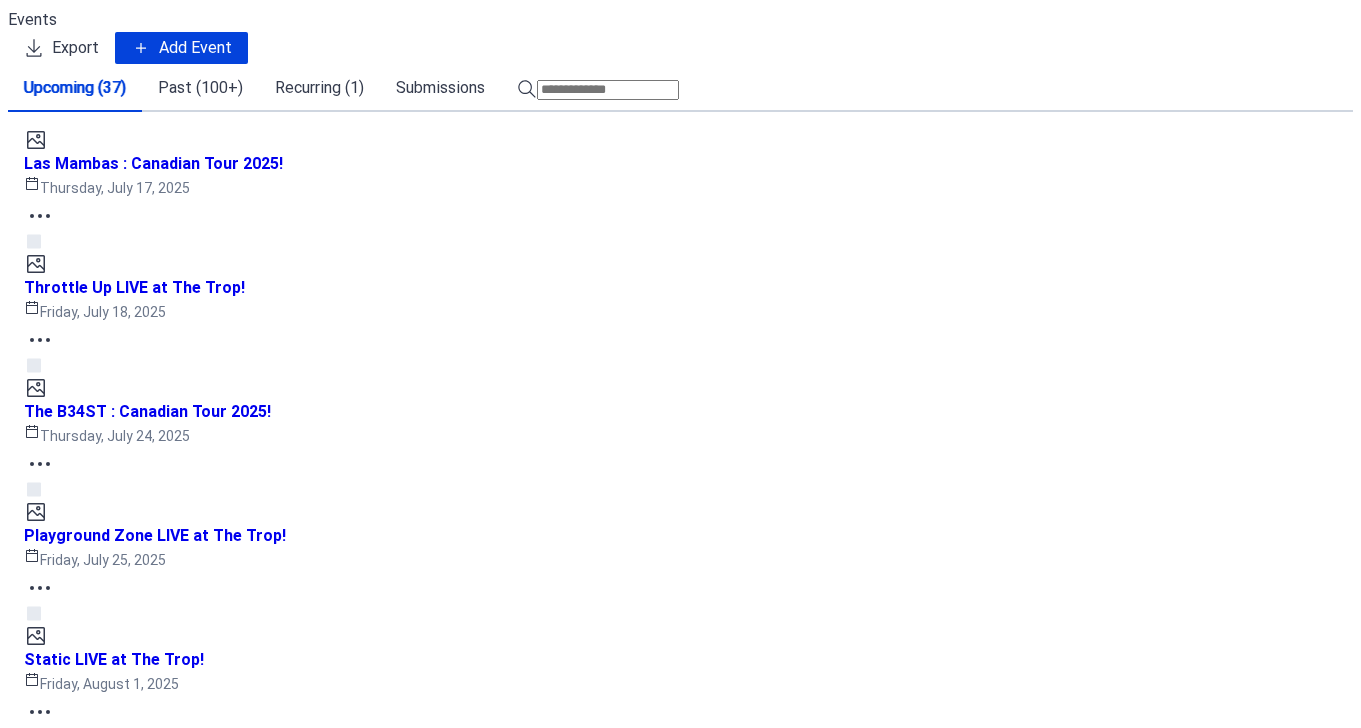 scroll, scrollTop: 0, scrollLeft: 0, axis: both 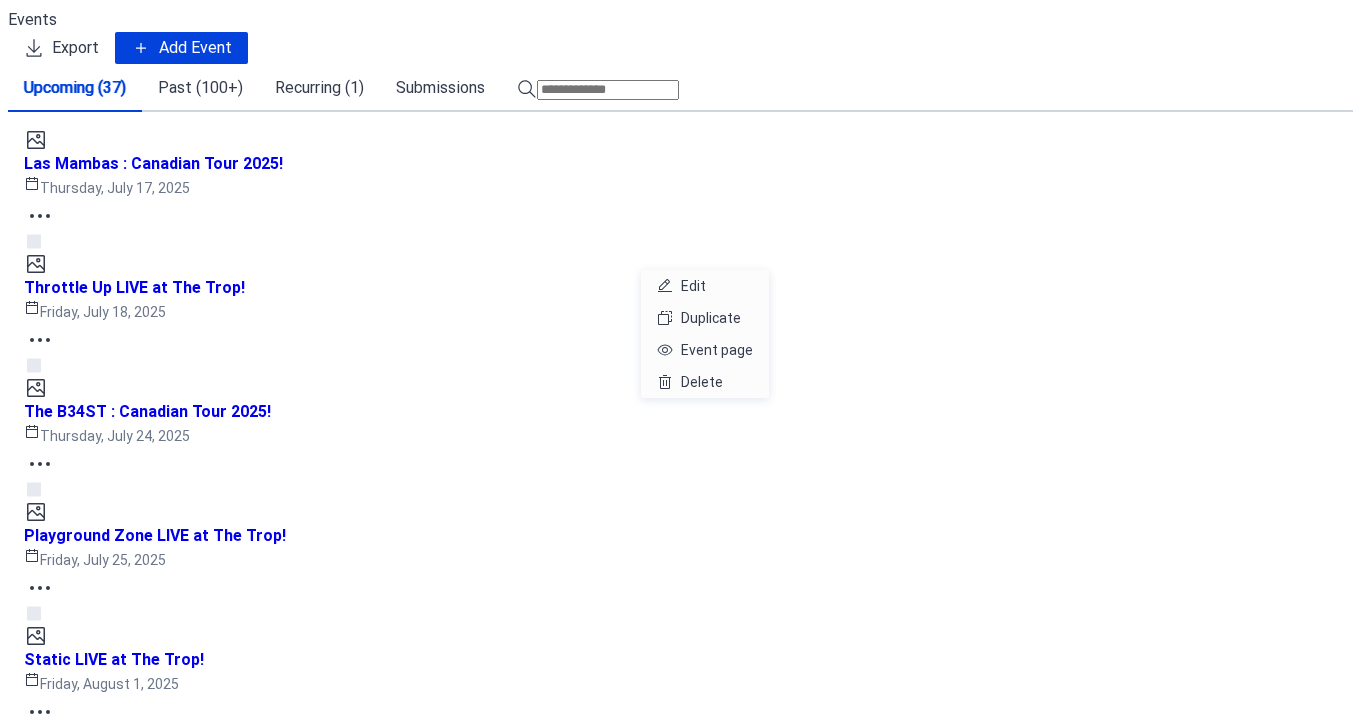 click 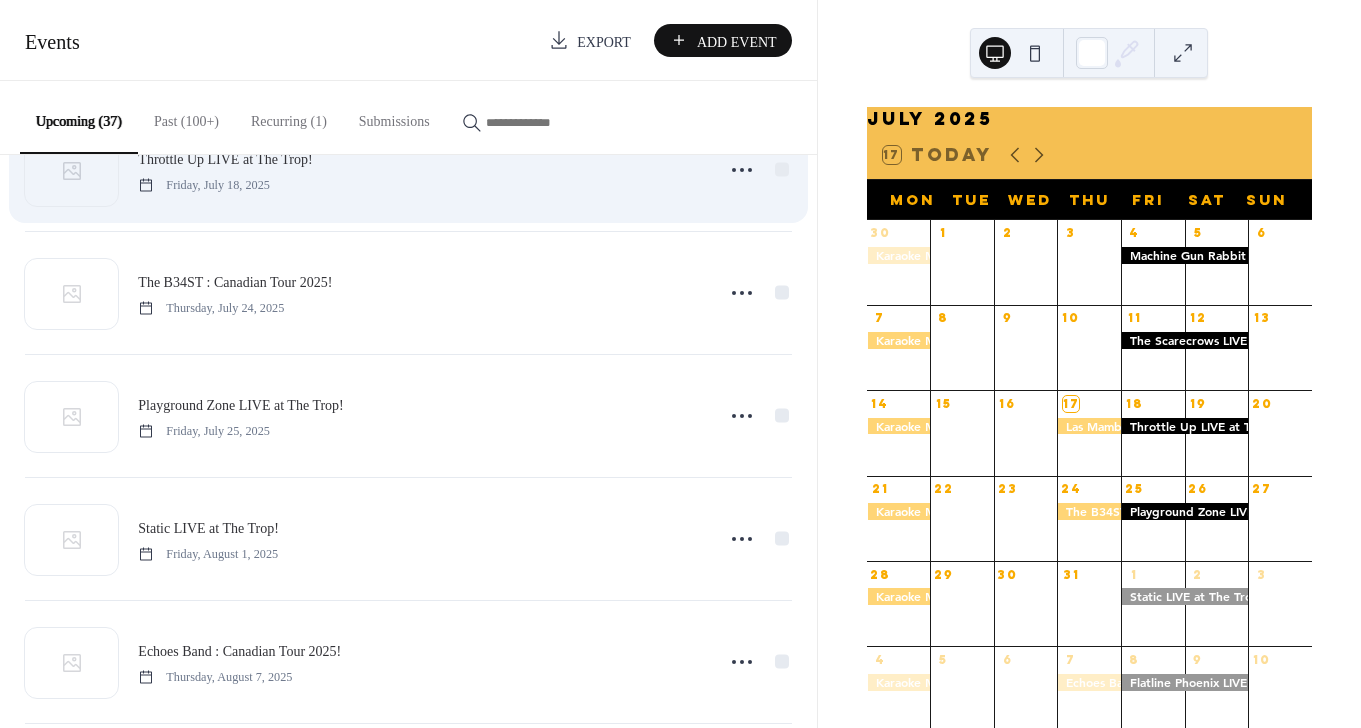 scroll, scrollTop: 197, scrollLeft: 0, axis: vertical 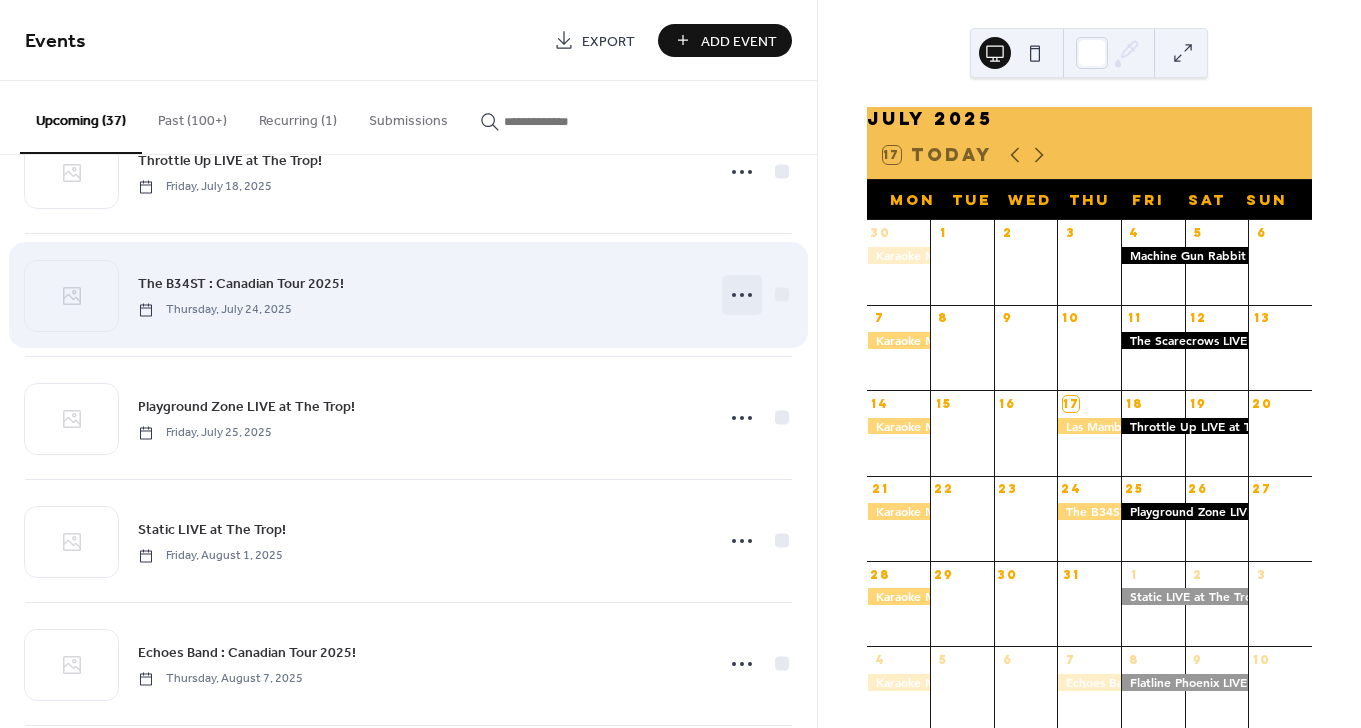 click 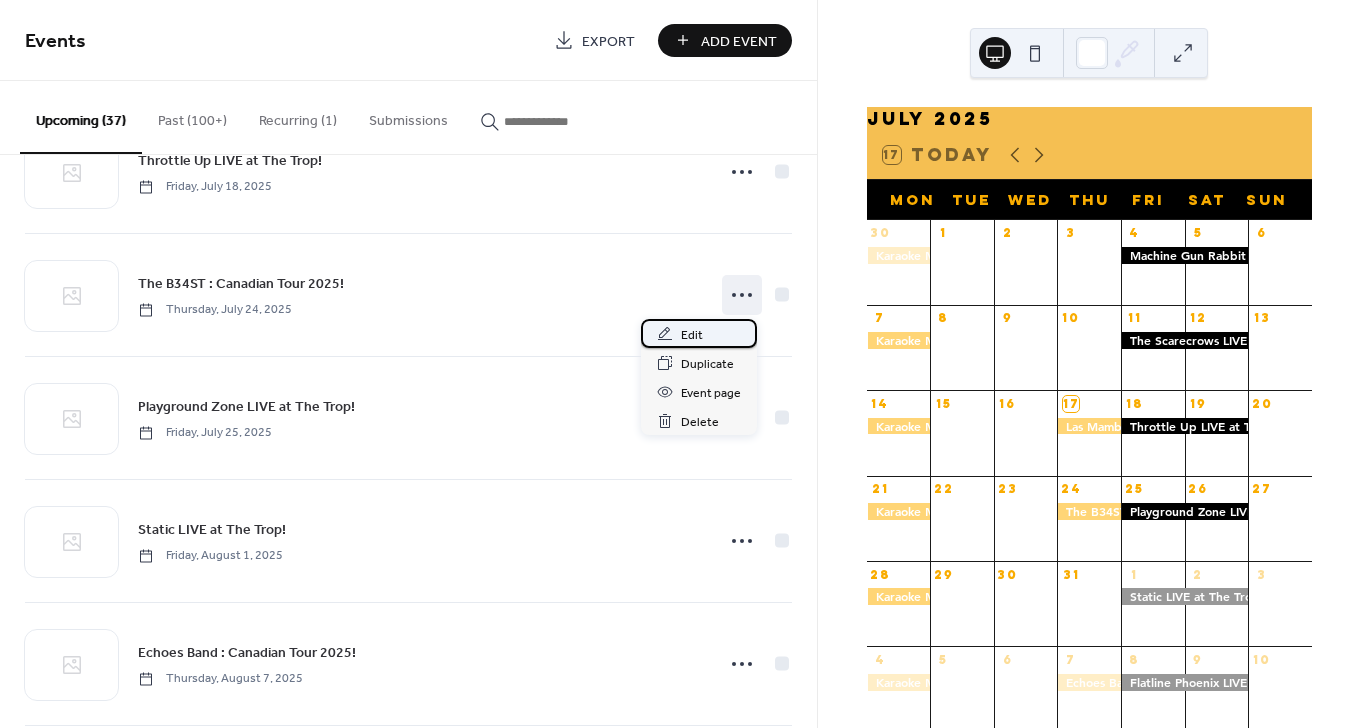 click on "Edit" at bounding box center [699, 333] 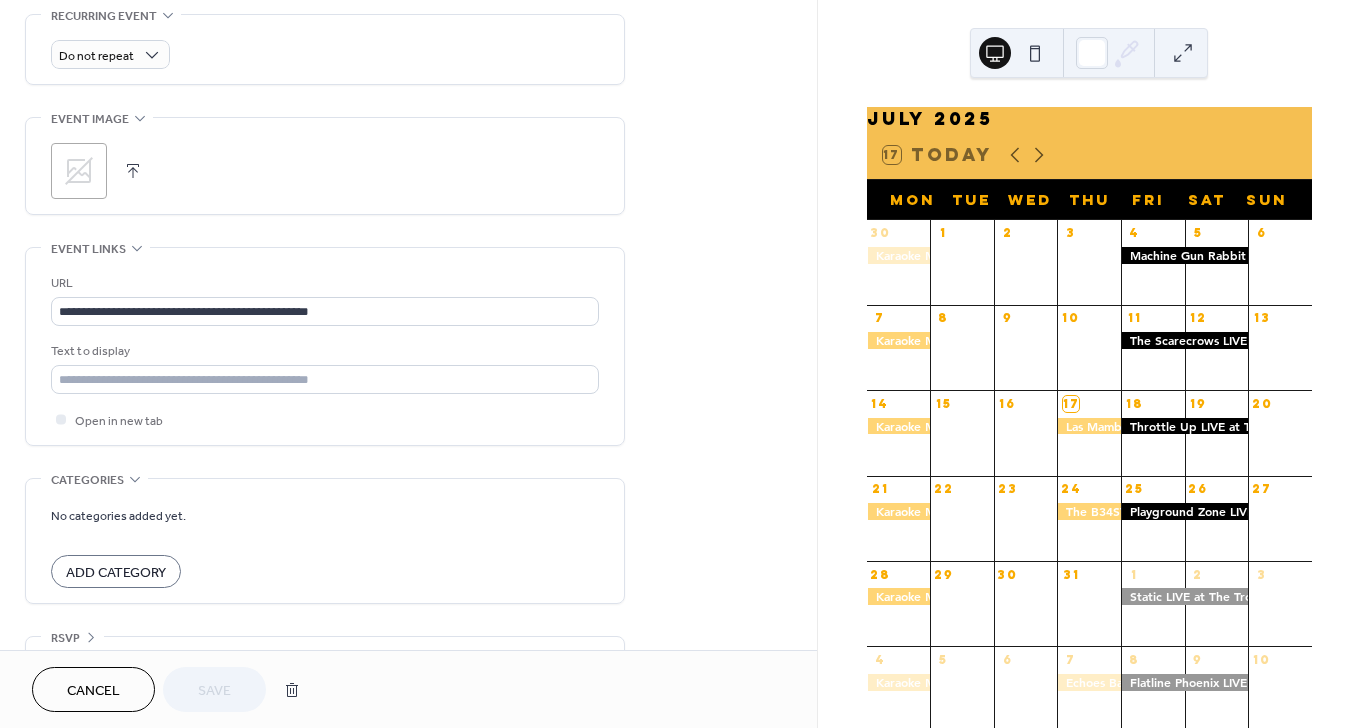 scroll, scrollTop: 886, scrollLeft: 0, axis: vertical 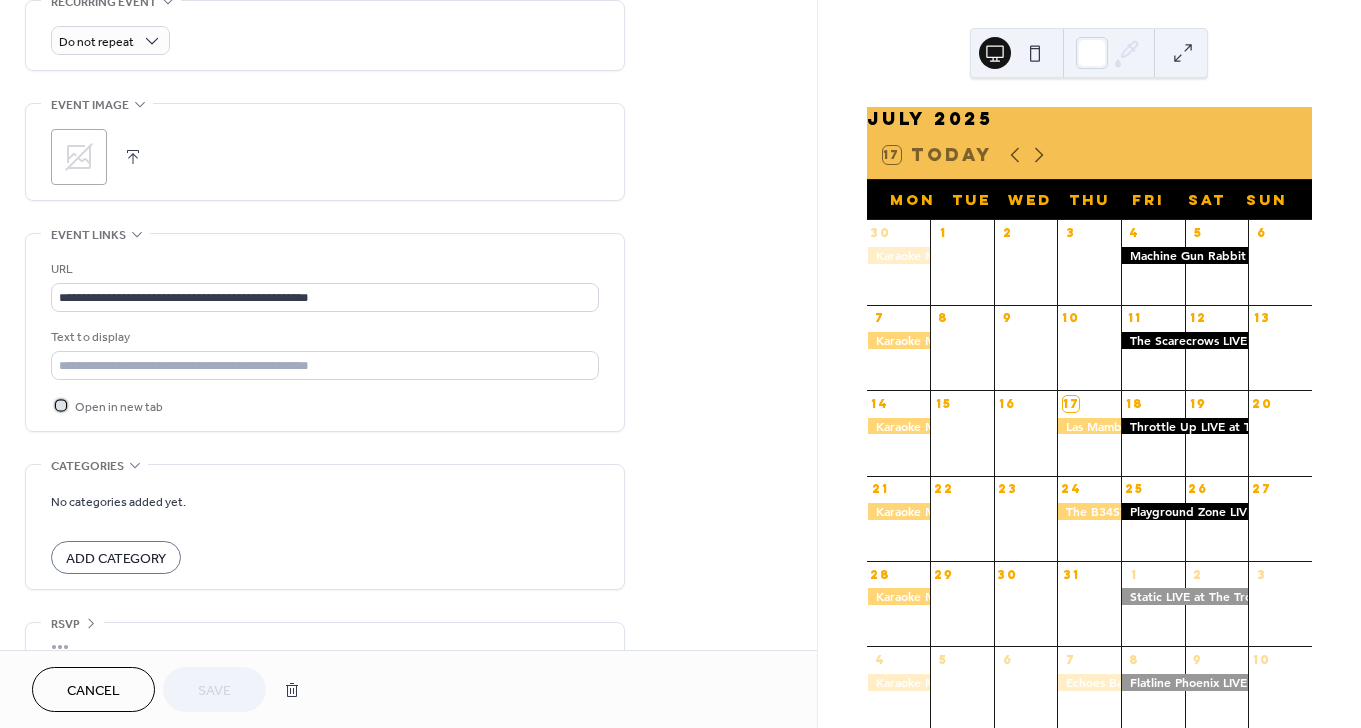 click on "Open in new tab" at bounding box center [119, 407] 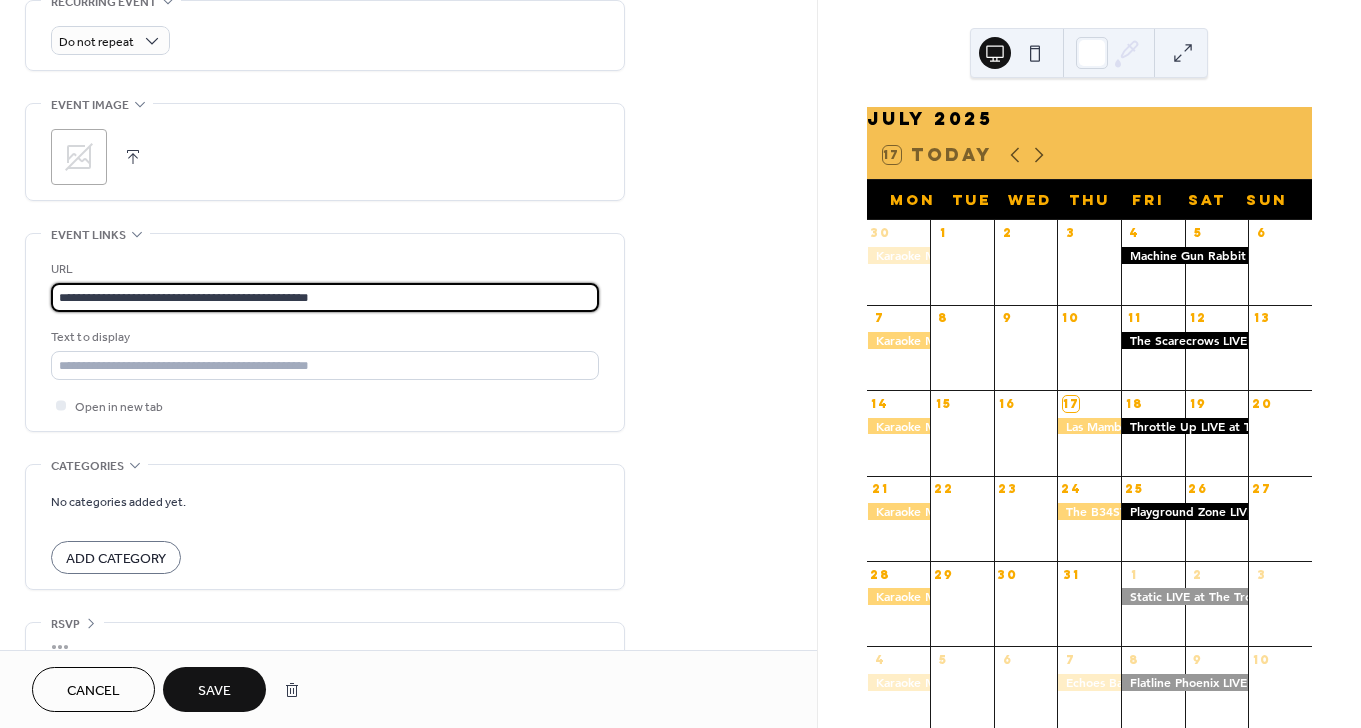 drag, startPoint x: 378, startPoint y: 288, endPoint x: -29, endPoint y: 281, distance: 407.06018 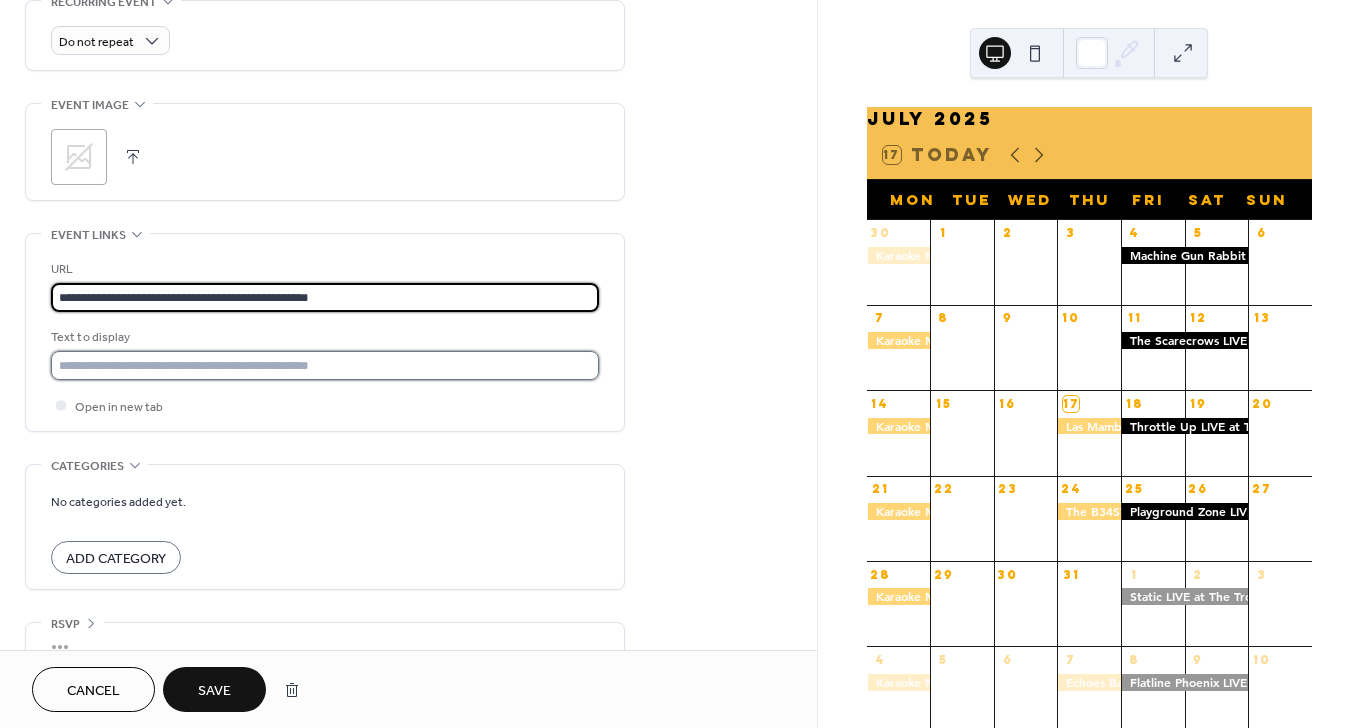click at bounding box center (325, 365) 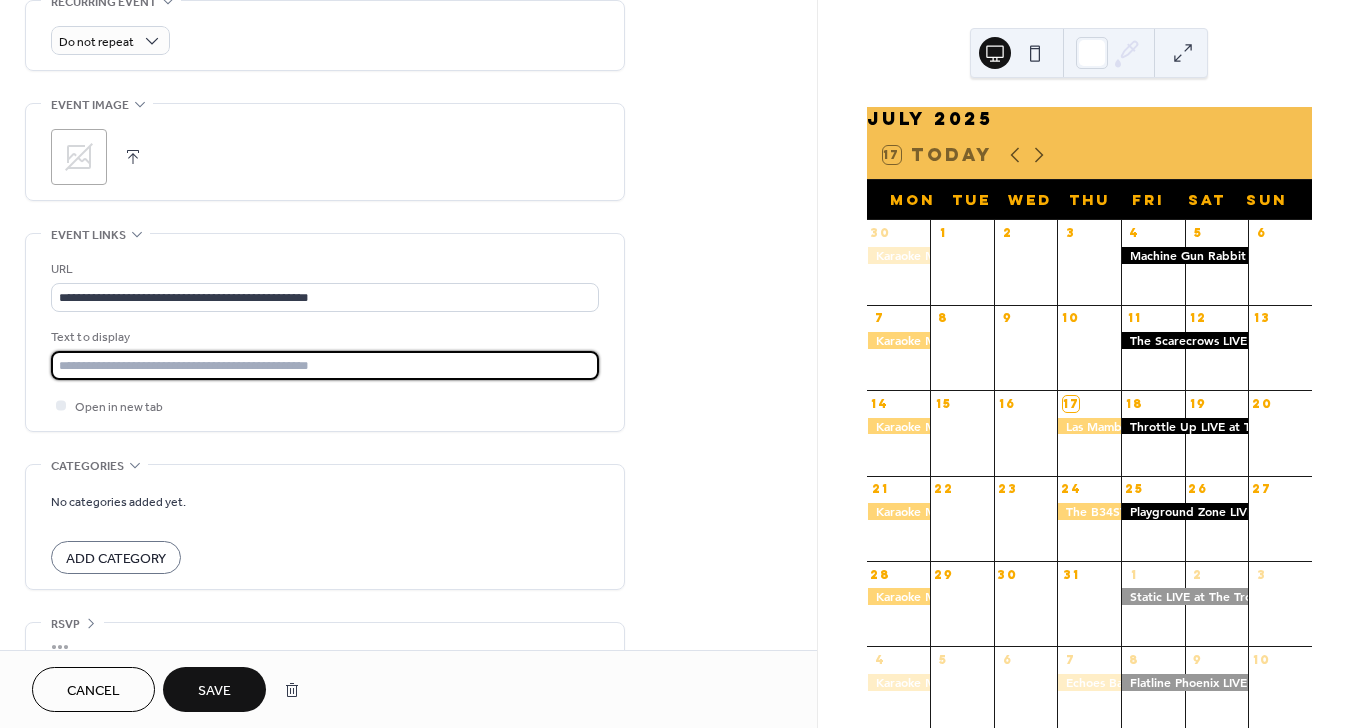 paste on "**********" 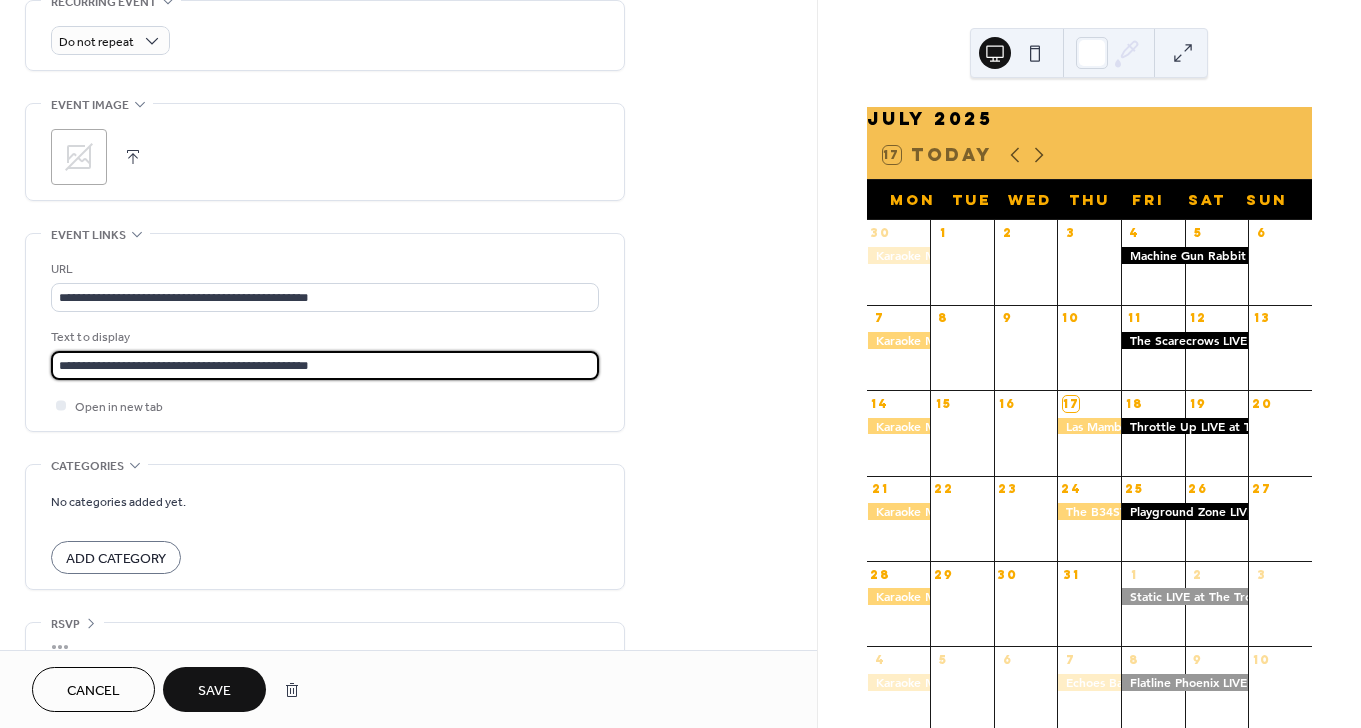 type on "**********" 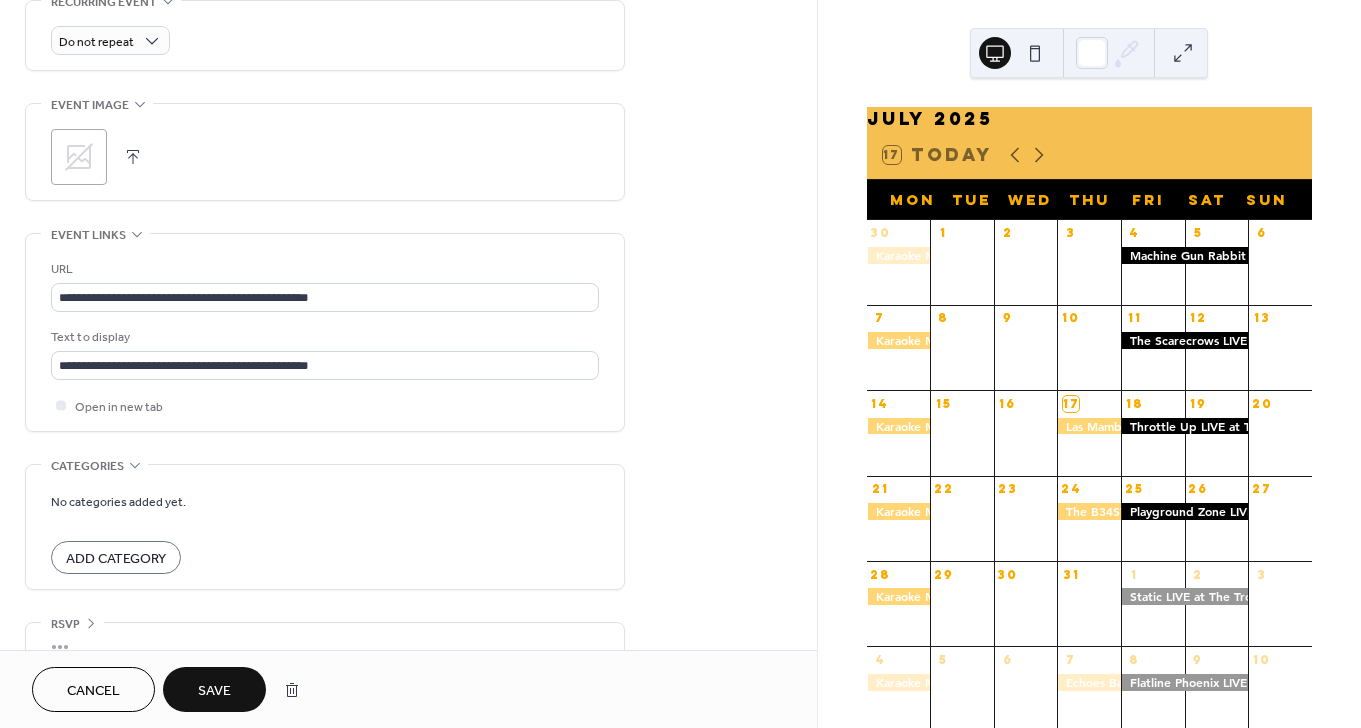 click on "Save" at bounding box center [214, 691] 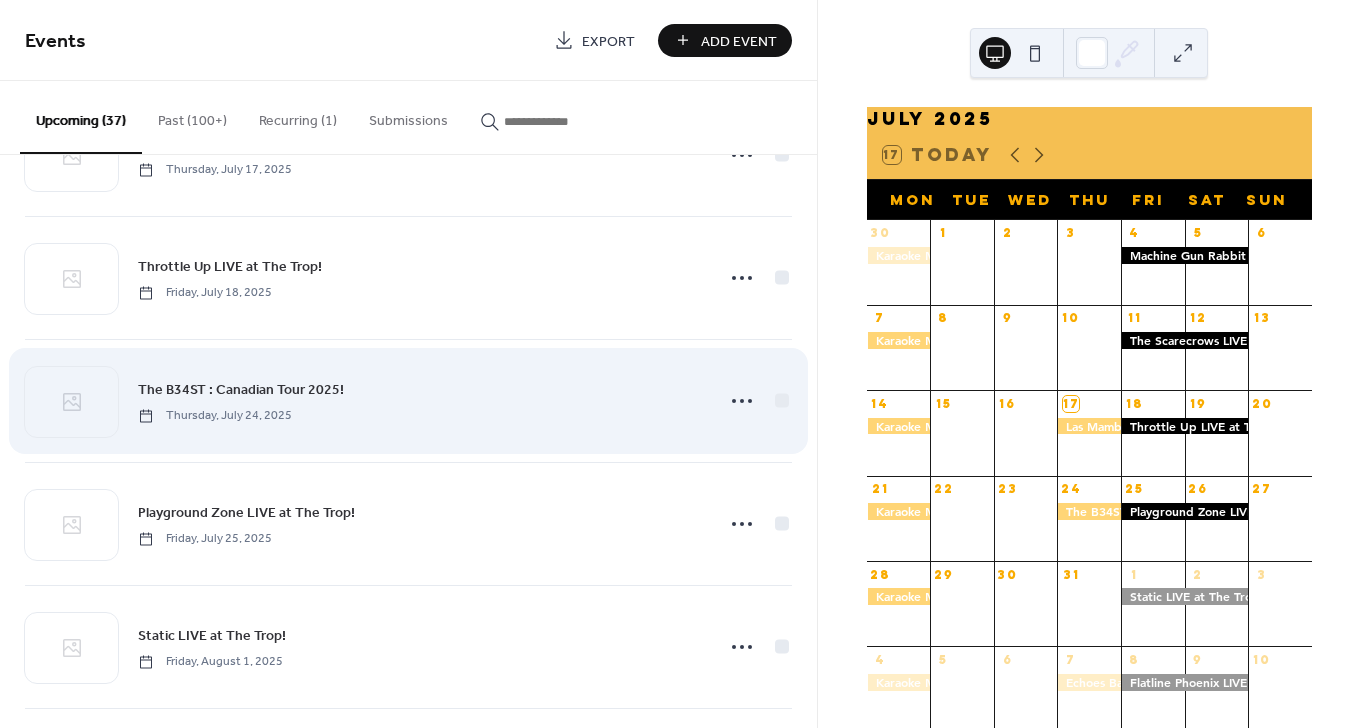 scroll, scrollTop: 134, scrollLeft: 0, axis: vertical 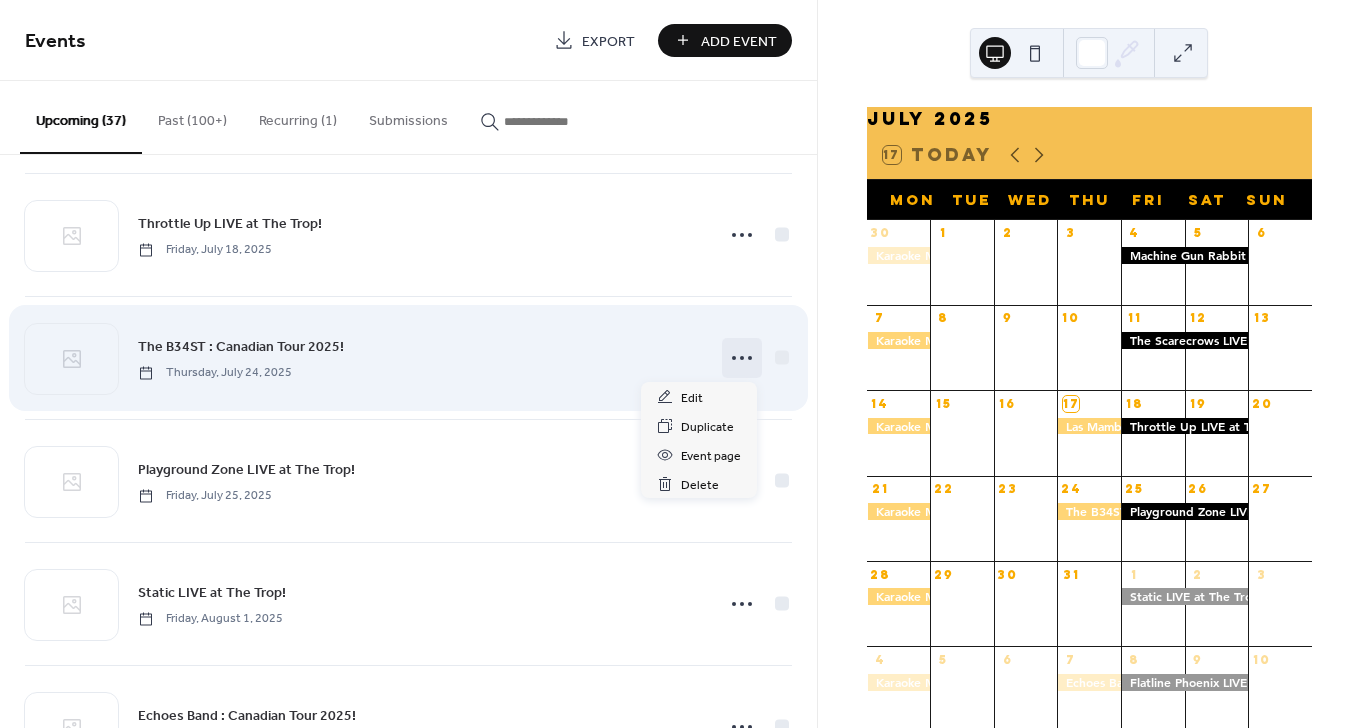 click 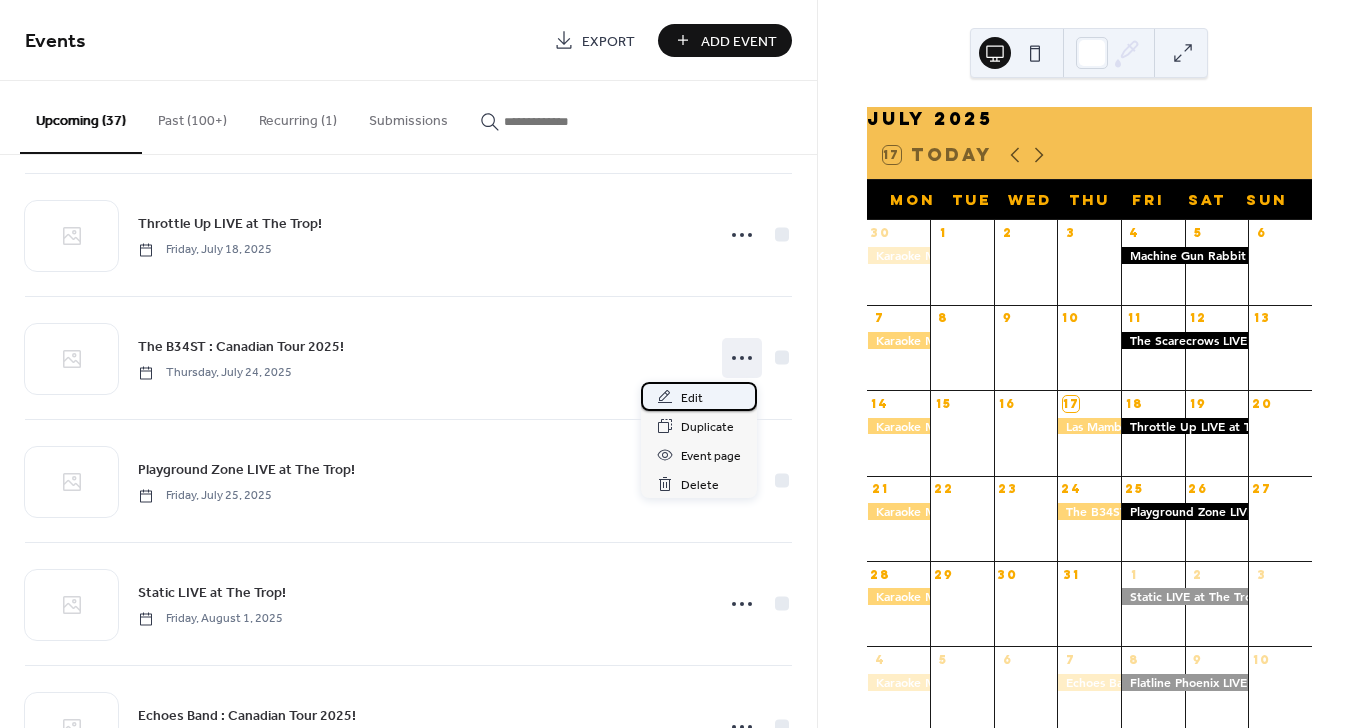 click on "Edit" at bounding box center [692, 398] 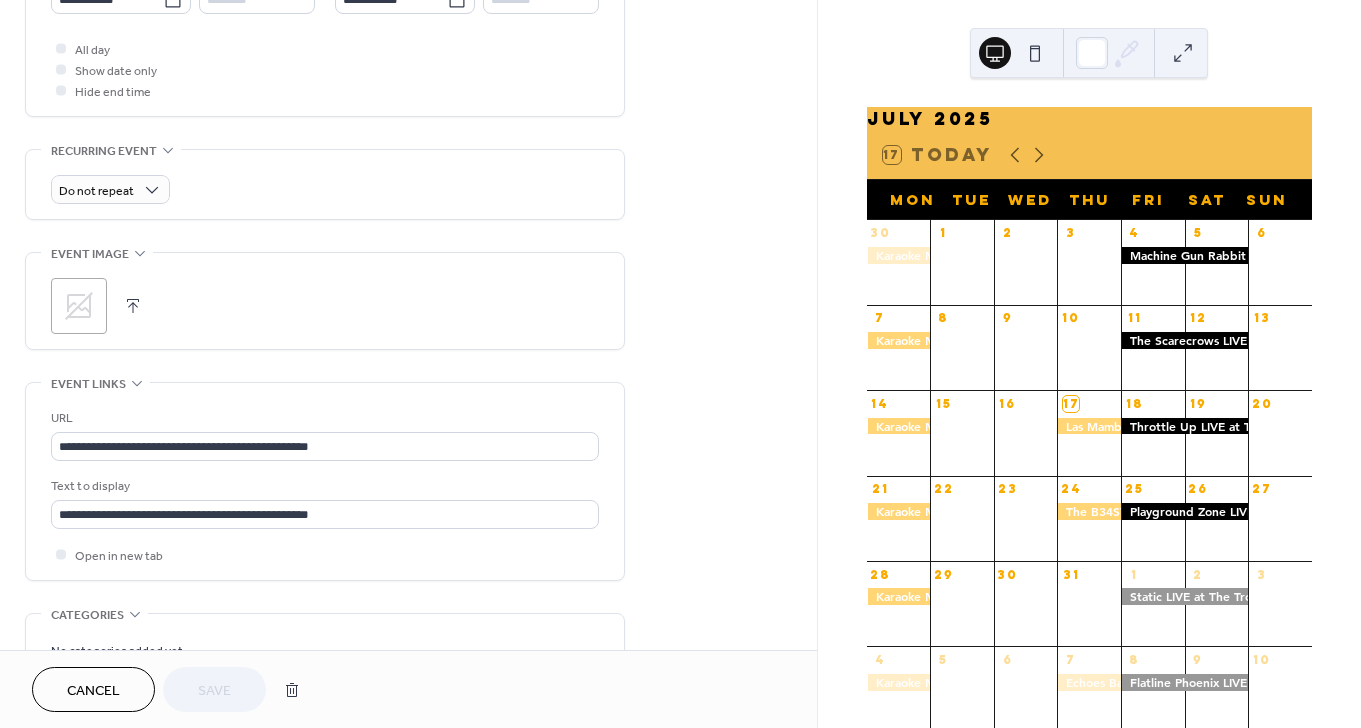 scroll, scrollTop: 747, scrollLeft: 0, axis: vertical 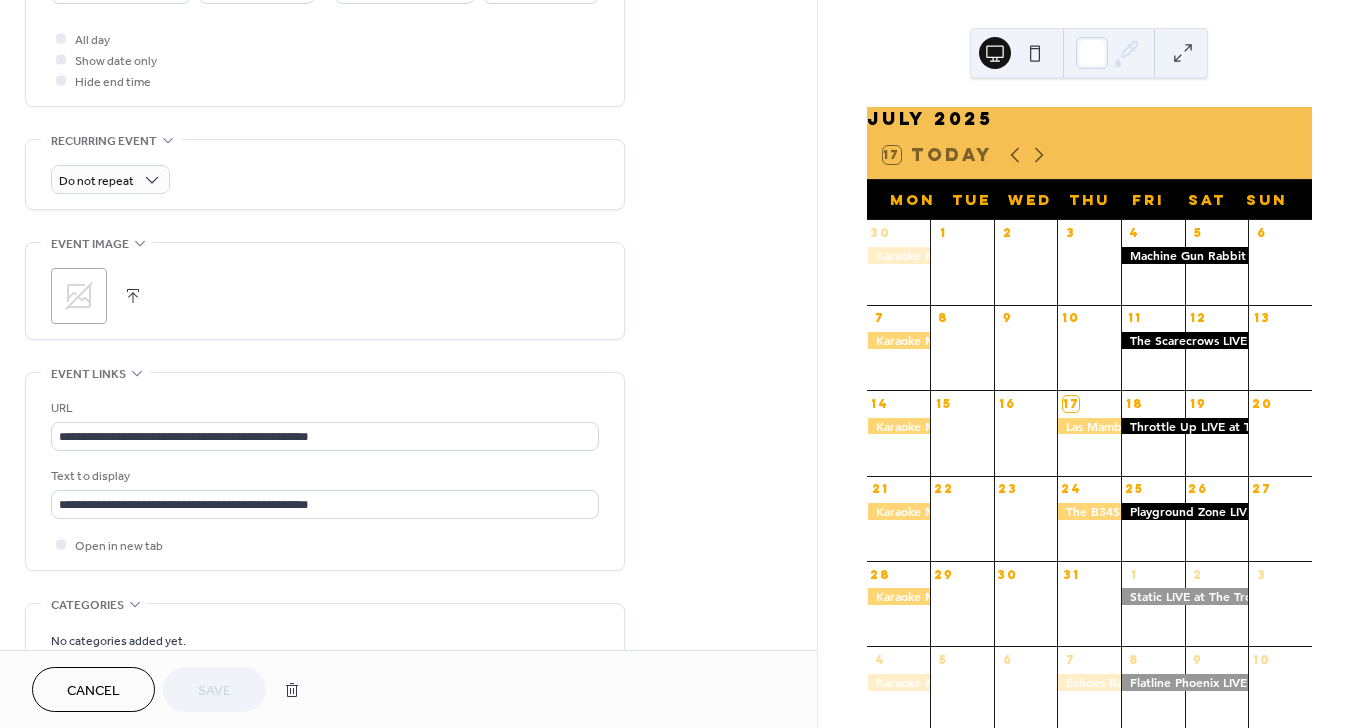 click on "Cancel" at bounding box center (93, 691) 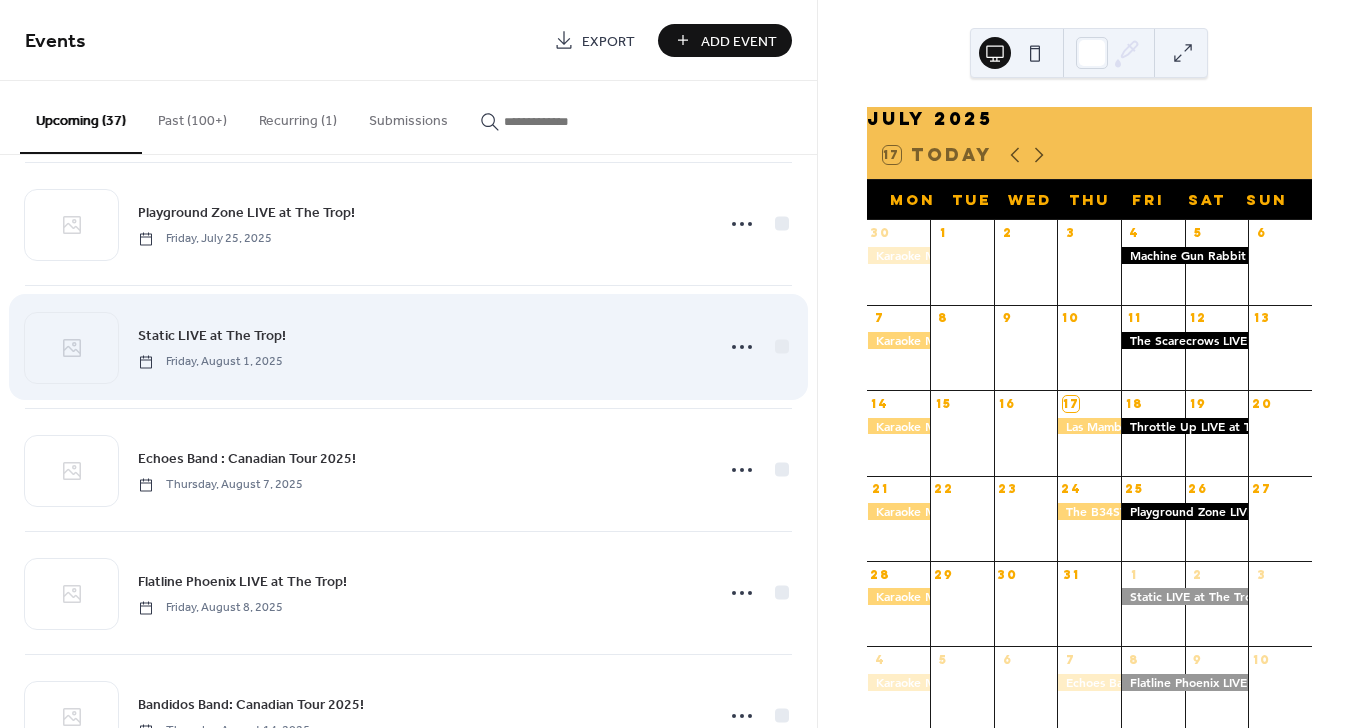 scroll, scrollTop: 396, scrollLeft: 0, axis: vertical 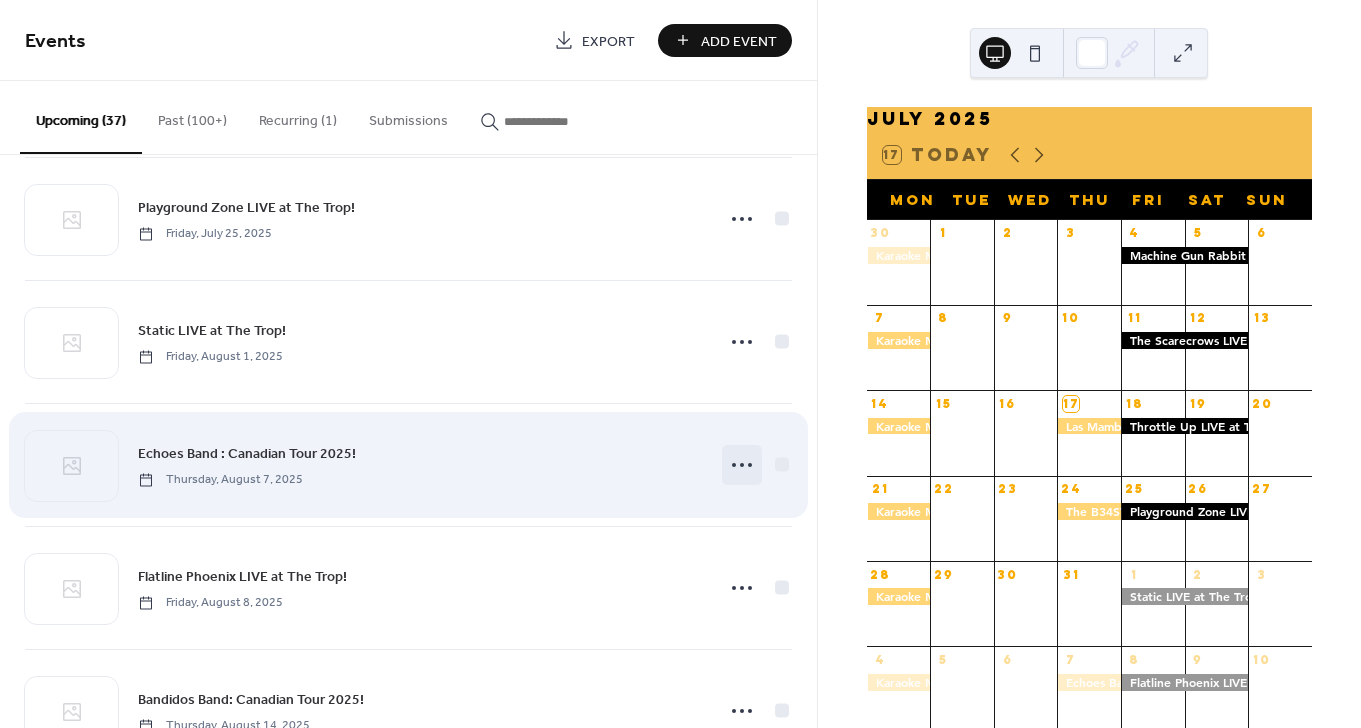click 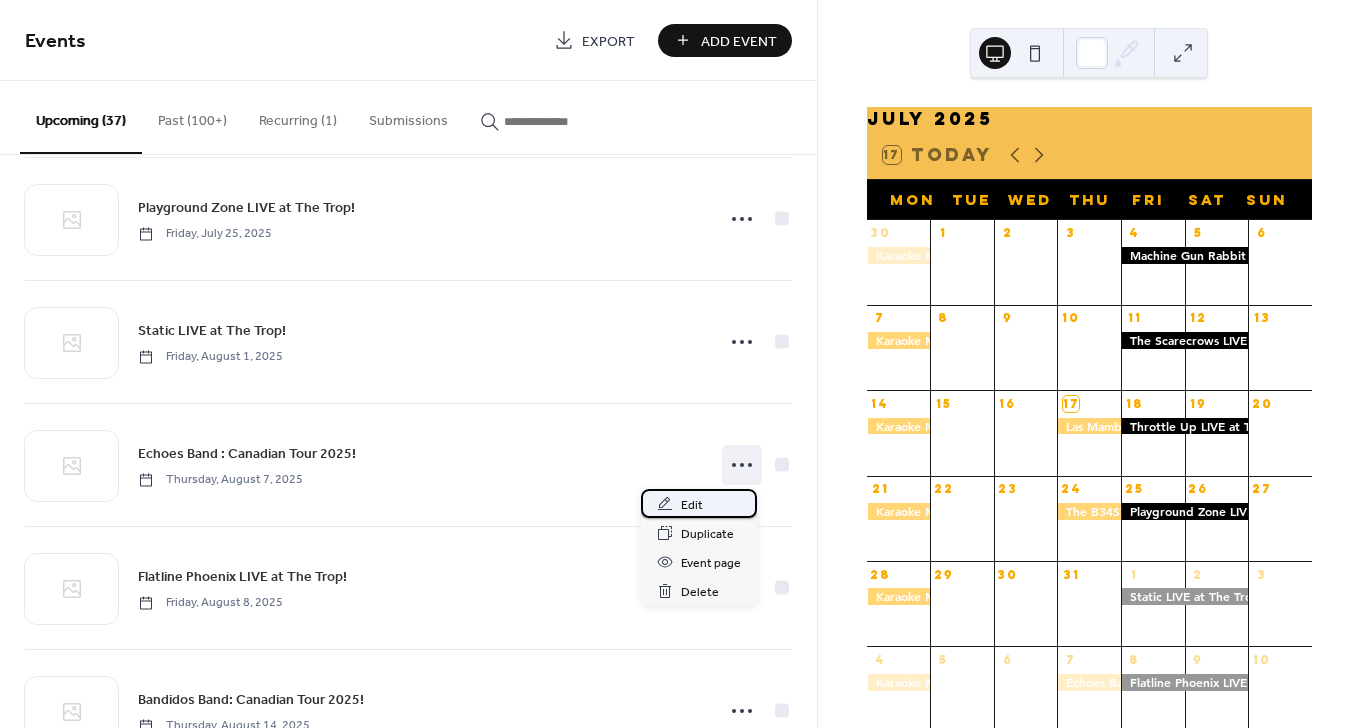 click on "Edit" at bounding box center (692, 505) 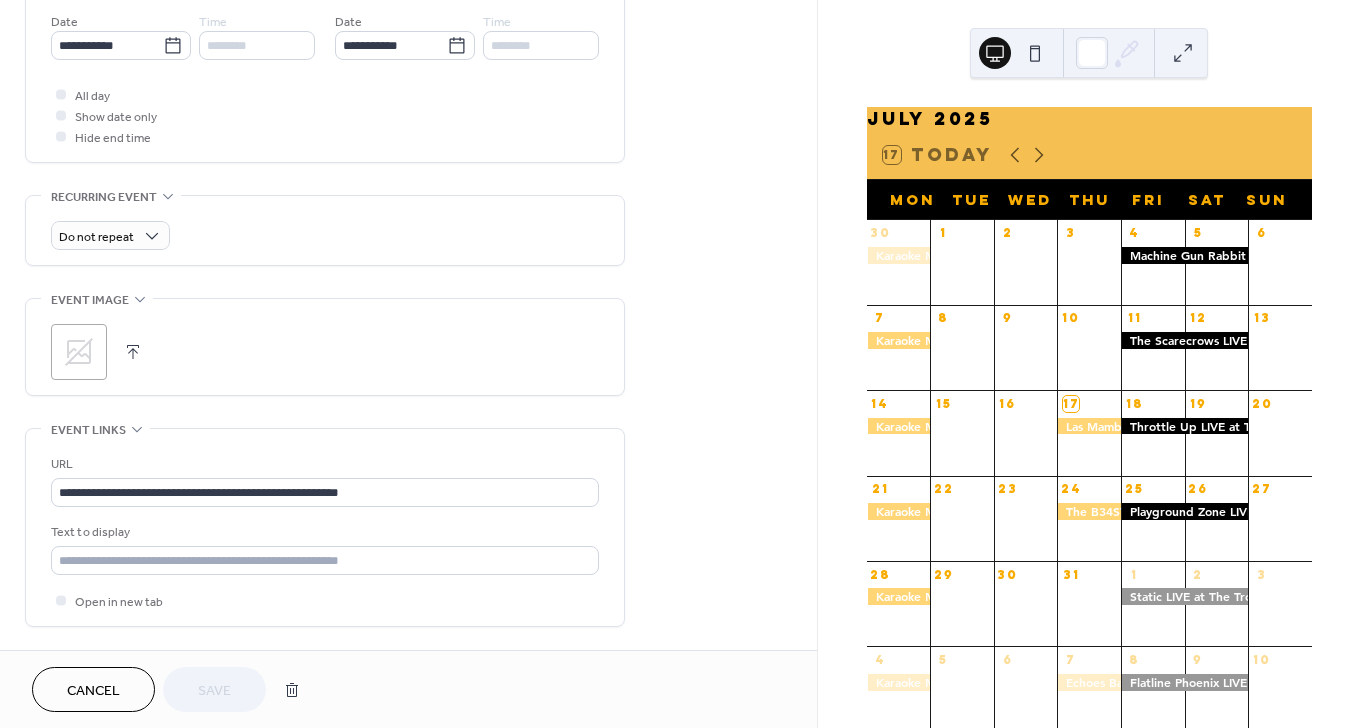 scroll, scrollTop: 737, scrollLeft: 0, axis: vertical 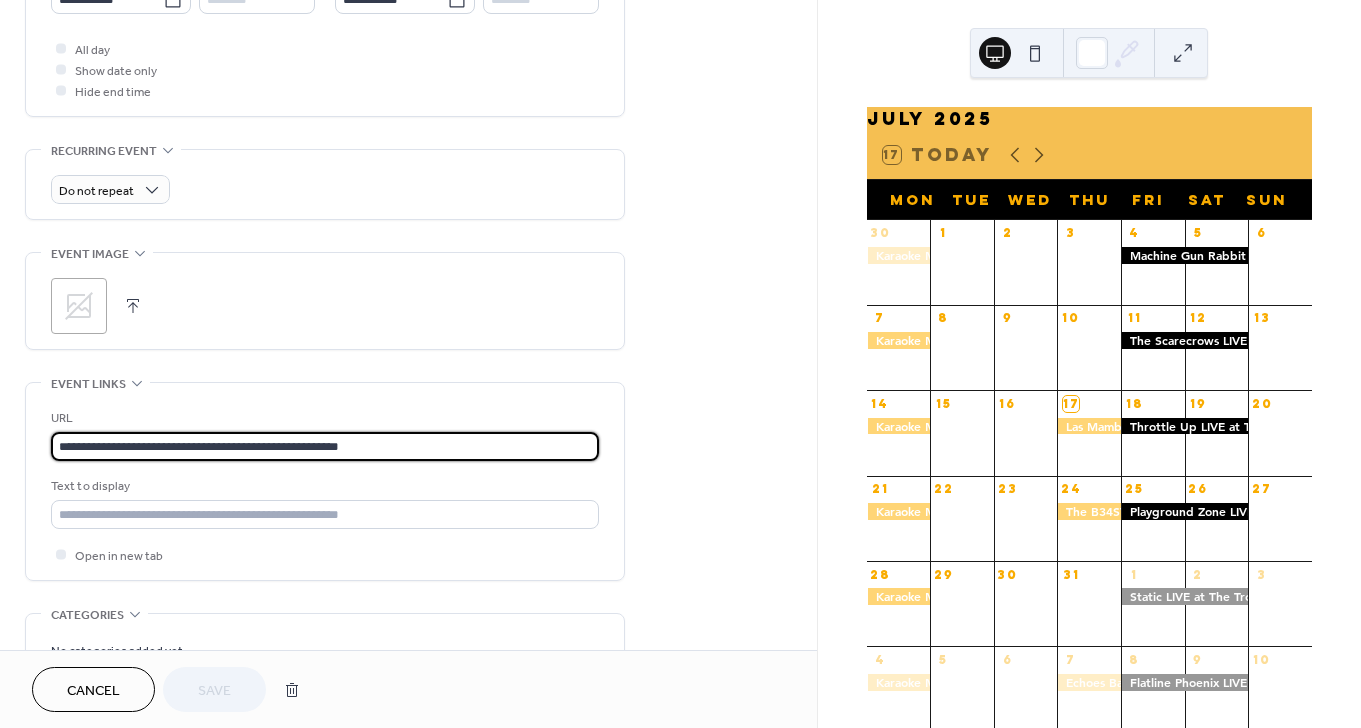 drag, startPoint x: 439, startPoint y: 444, endPoint x: -76, endPoint y: 437, distance: 515.04755 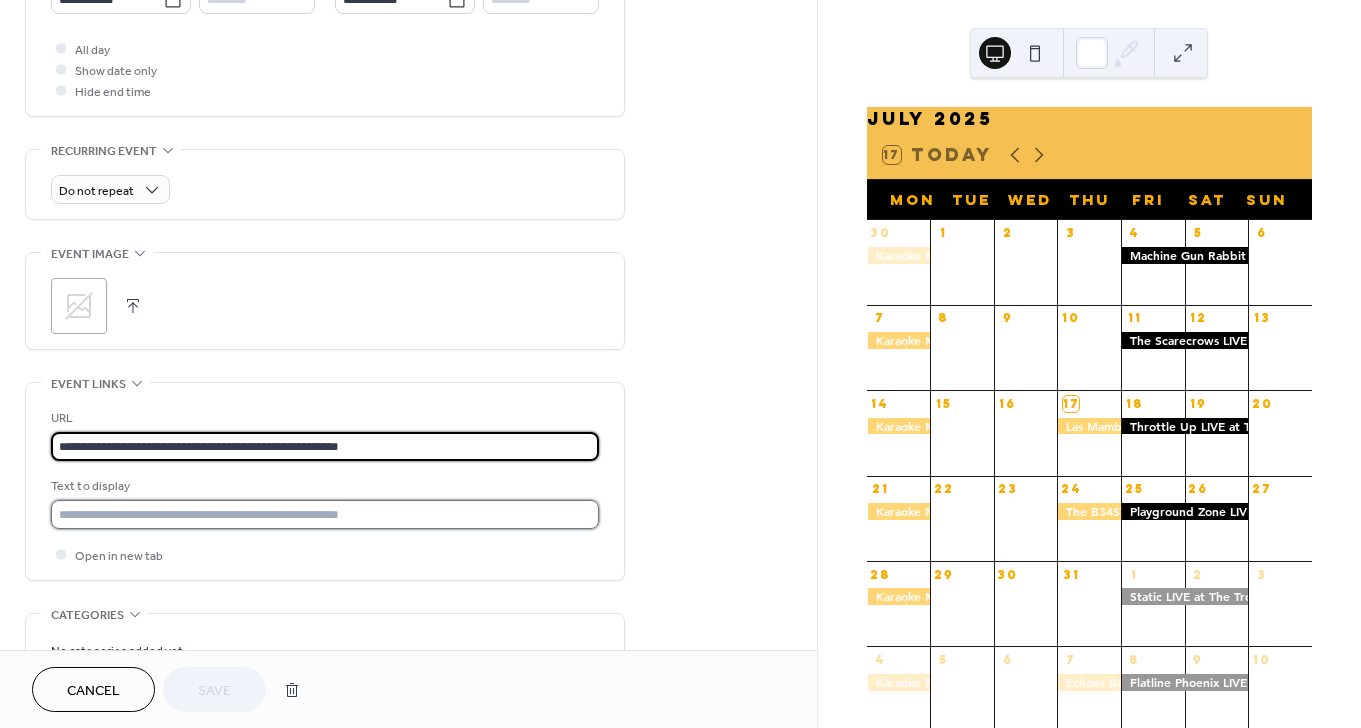 click at bounding box center [325, 514] 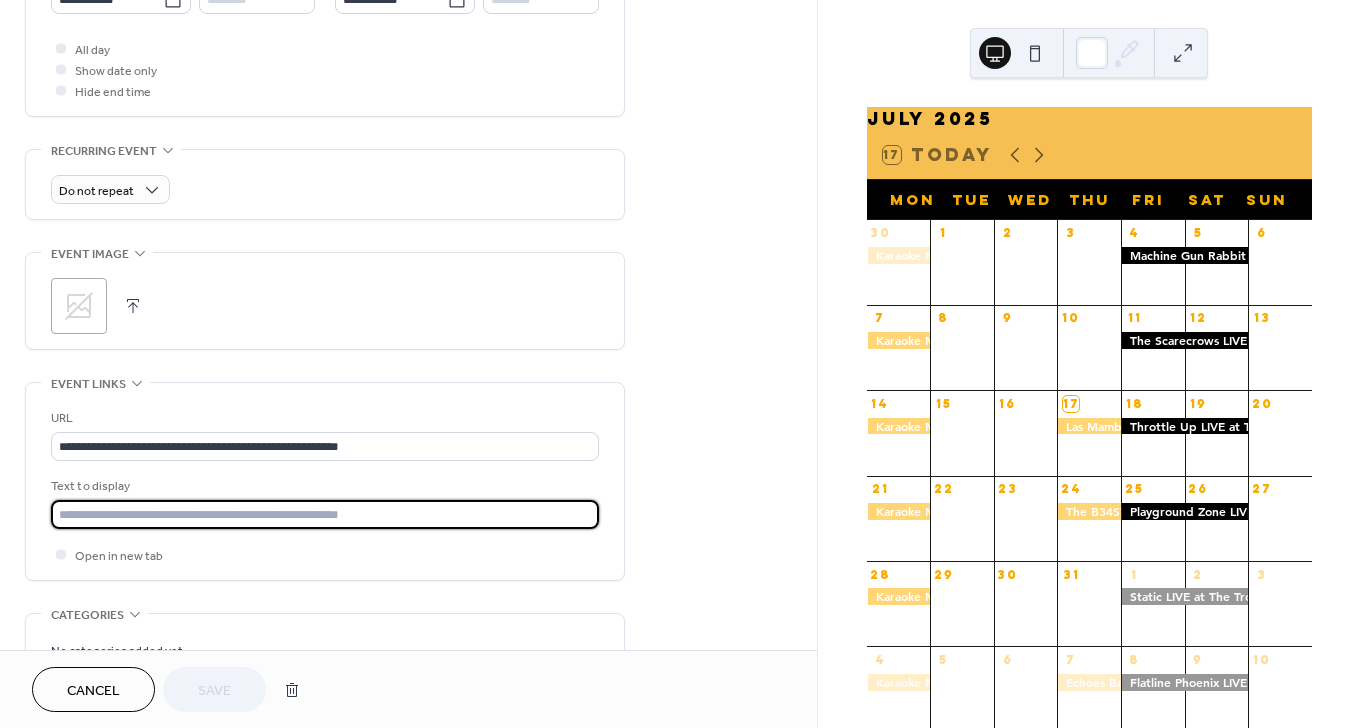 paste on "**********" 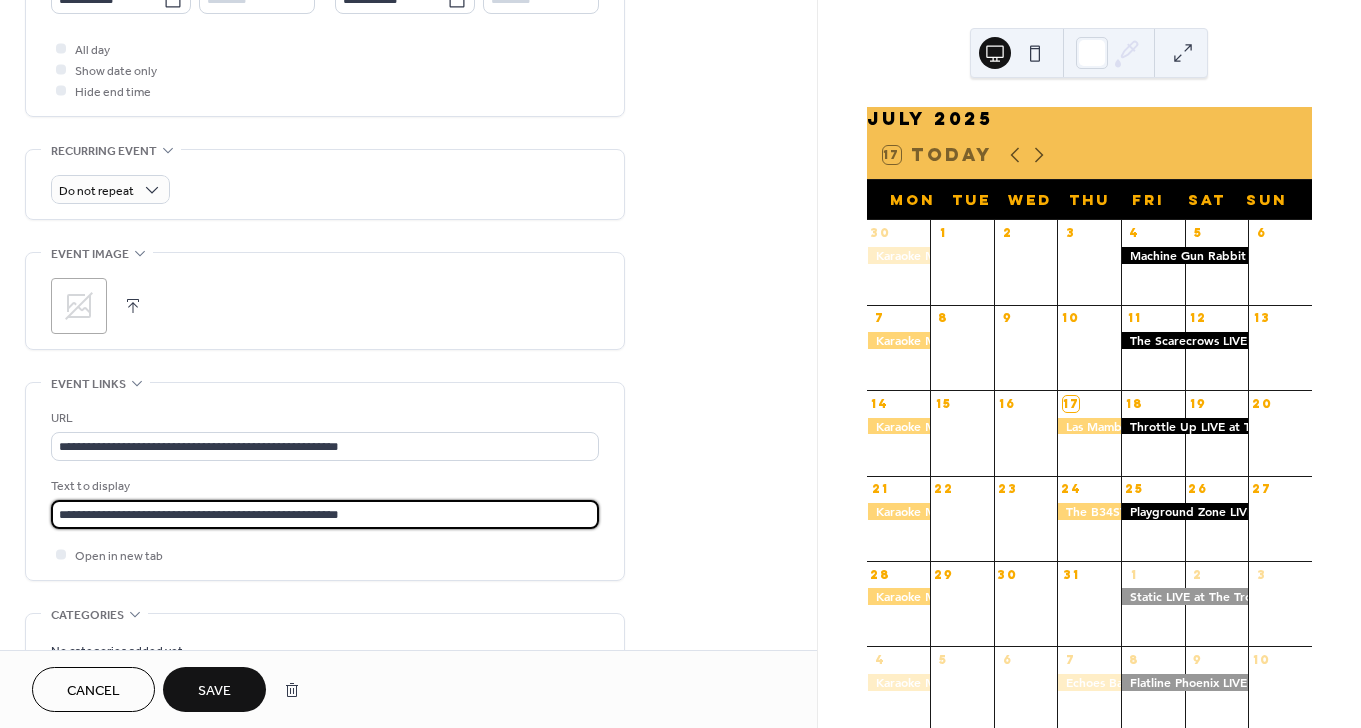 type on "**********" 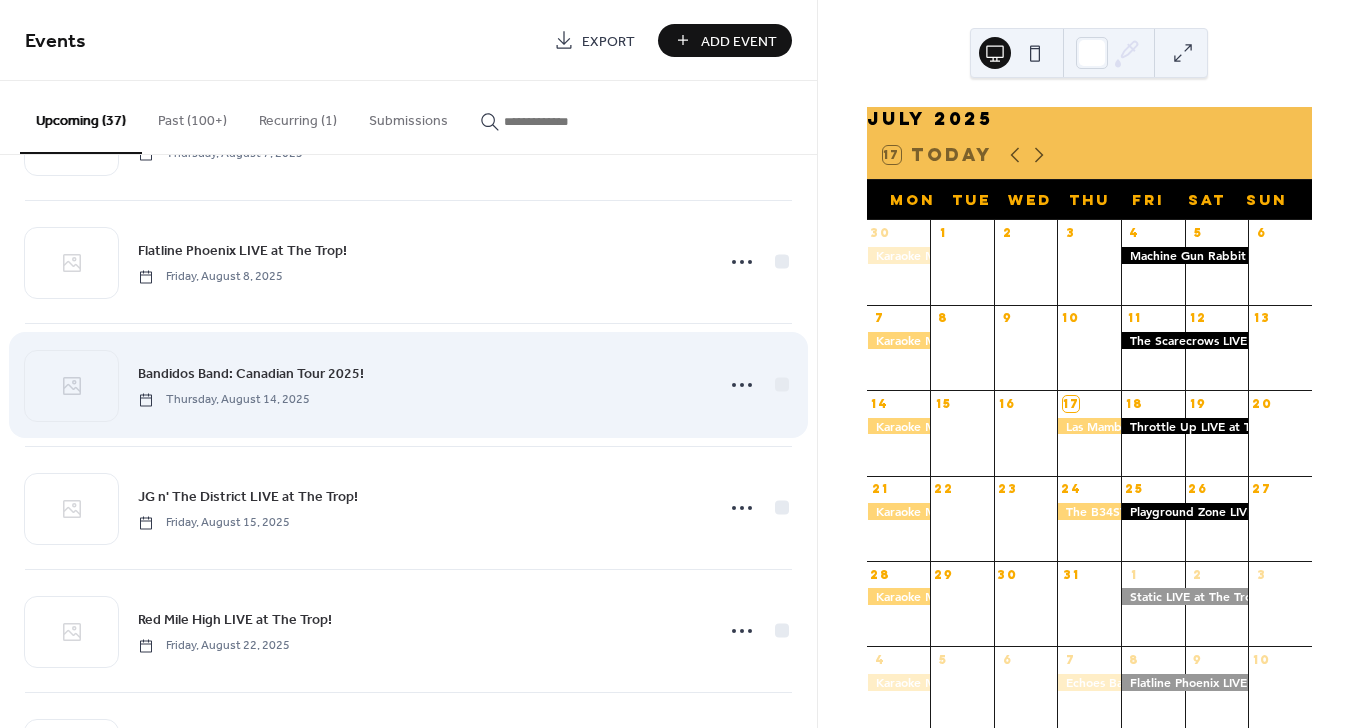 scroll, scrollTop: 741, scrollLeft: 0, axis: vertical 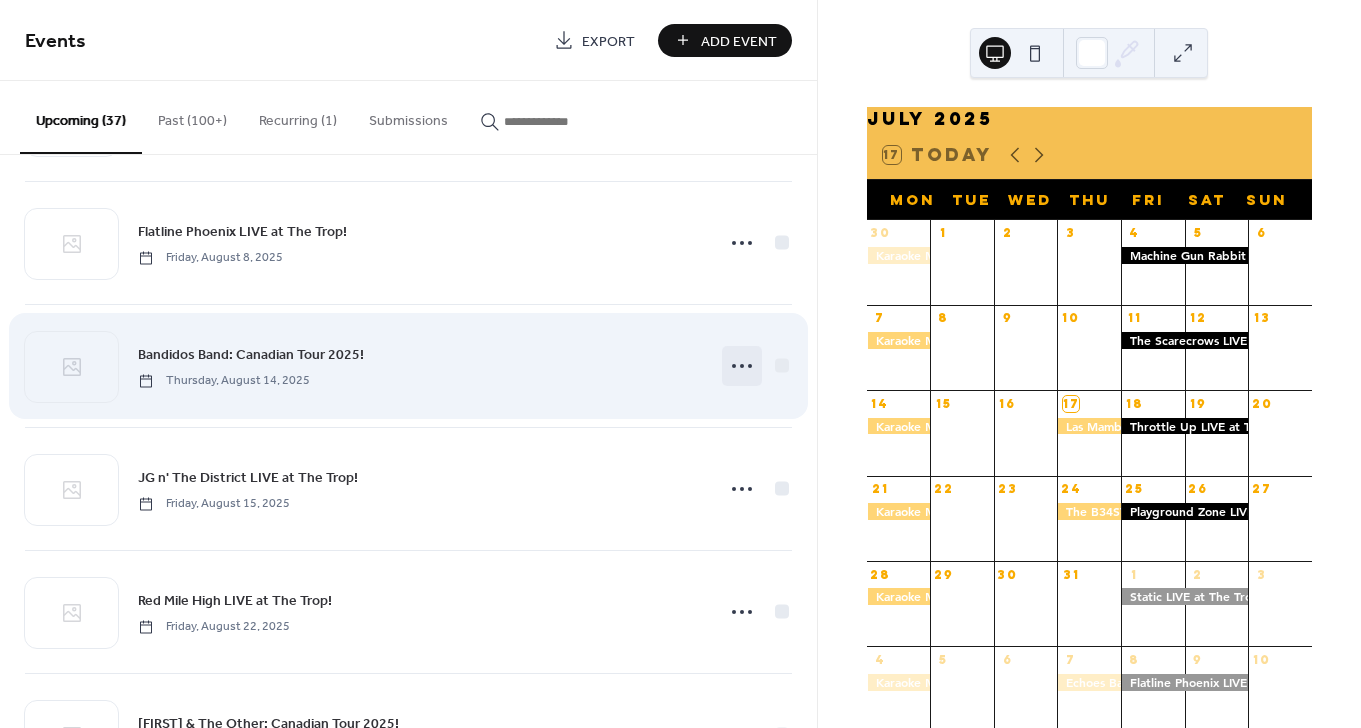 click 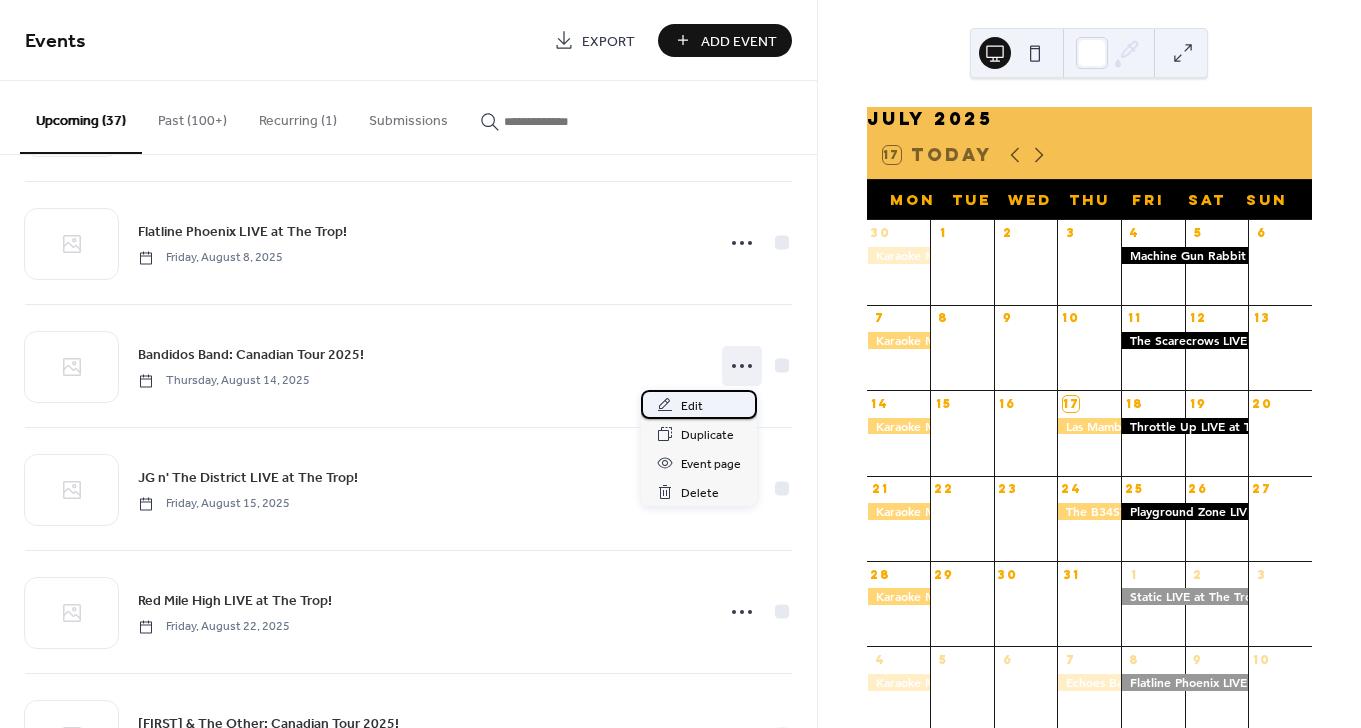 click on "Edit" at bounding box center [692, 406] 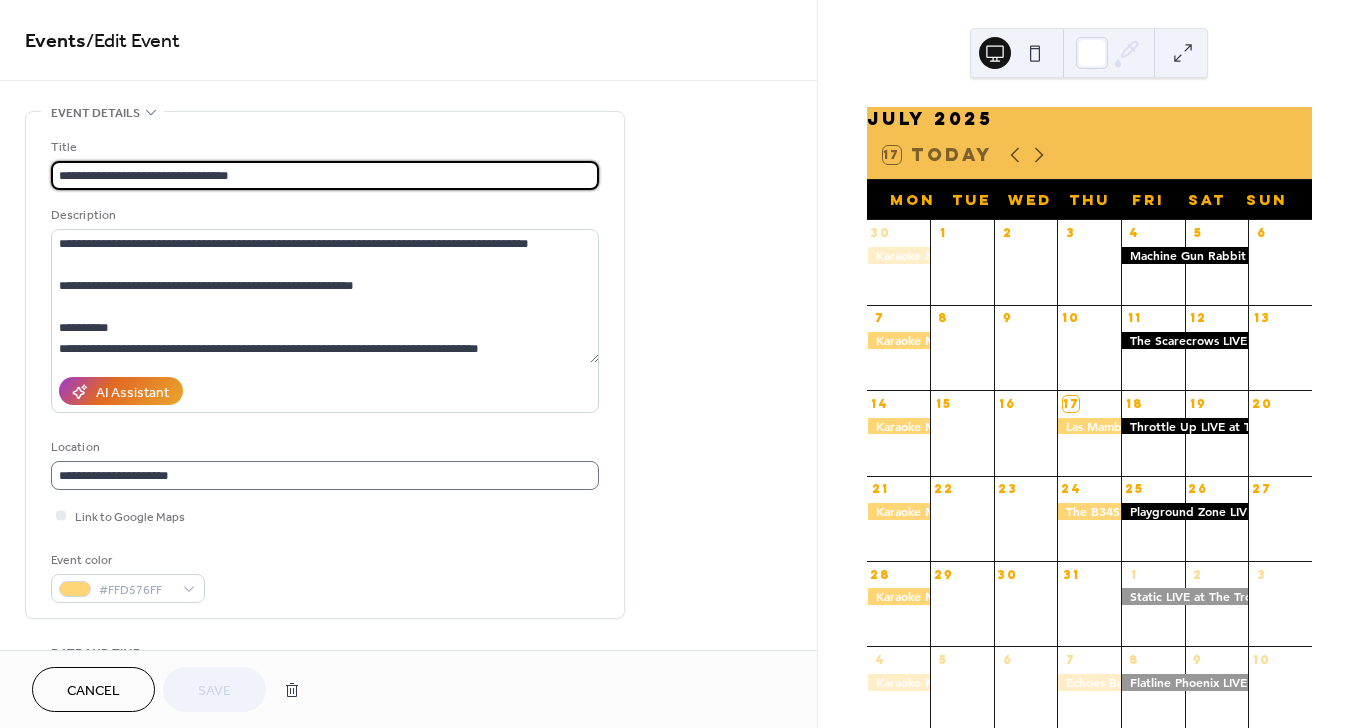 scroll, scrollTop: 1, scrollLeft: 0, axis: vertical 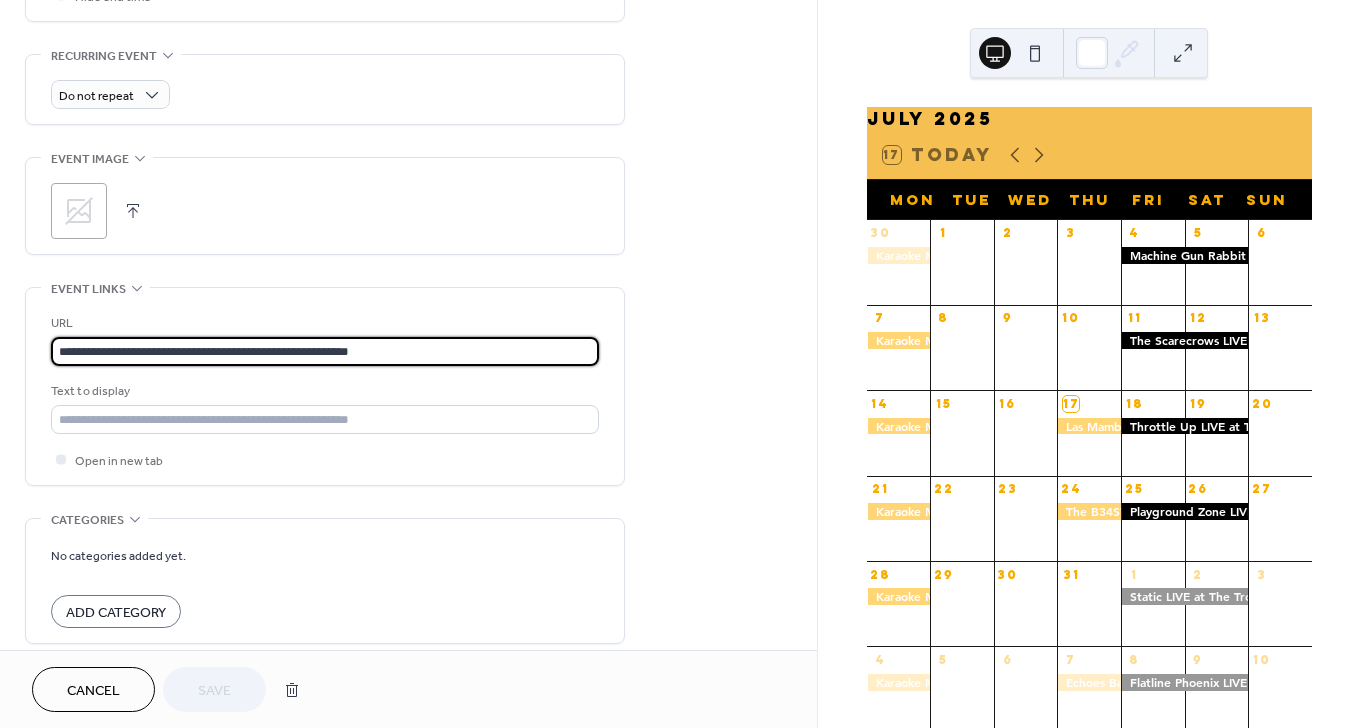 drag, startPoint x: 425, startPoint y: 357, endPoint x: 96, endPoint y: 351, distance: 329.05472 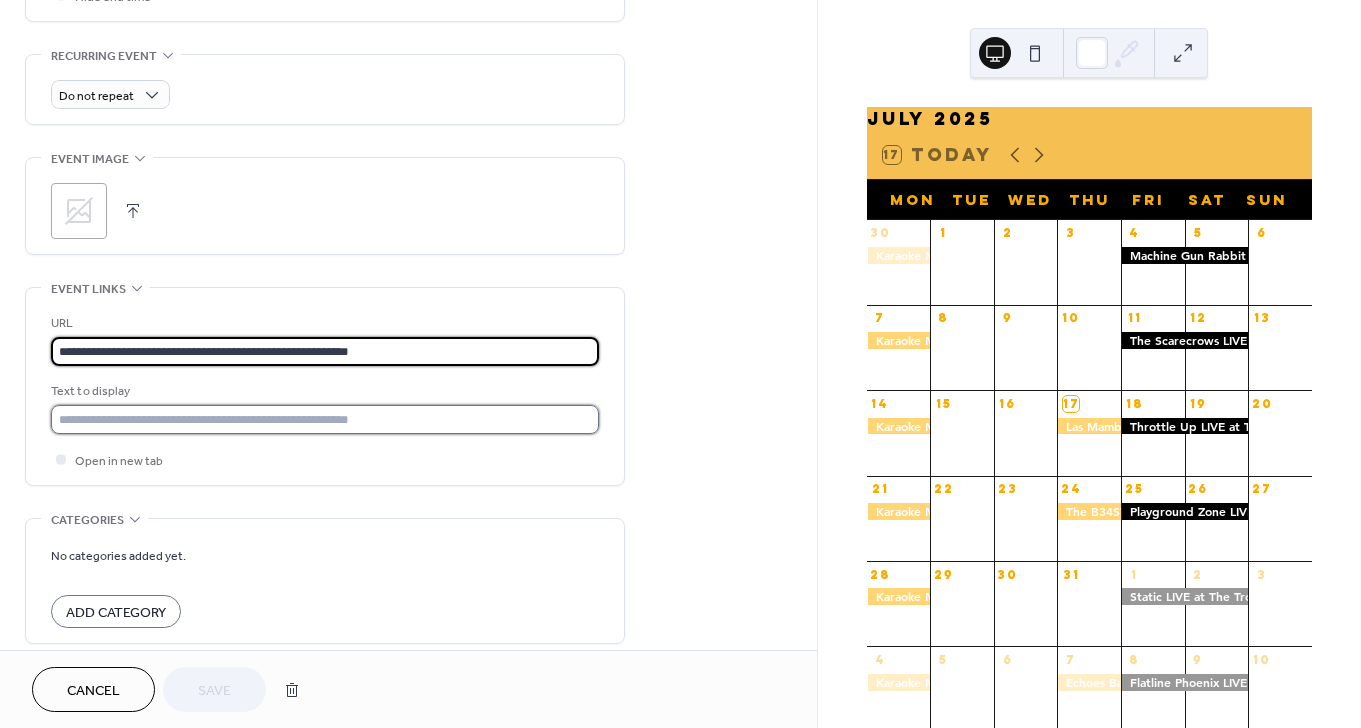 click at bounding box center [325, 419] 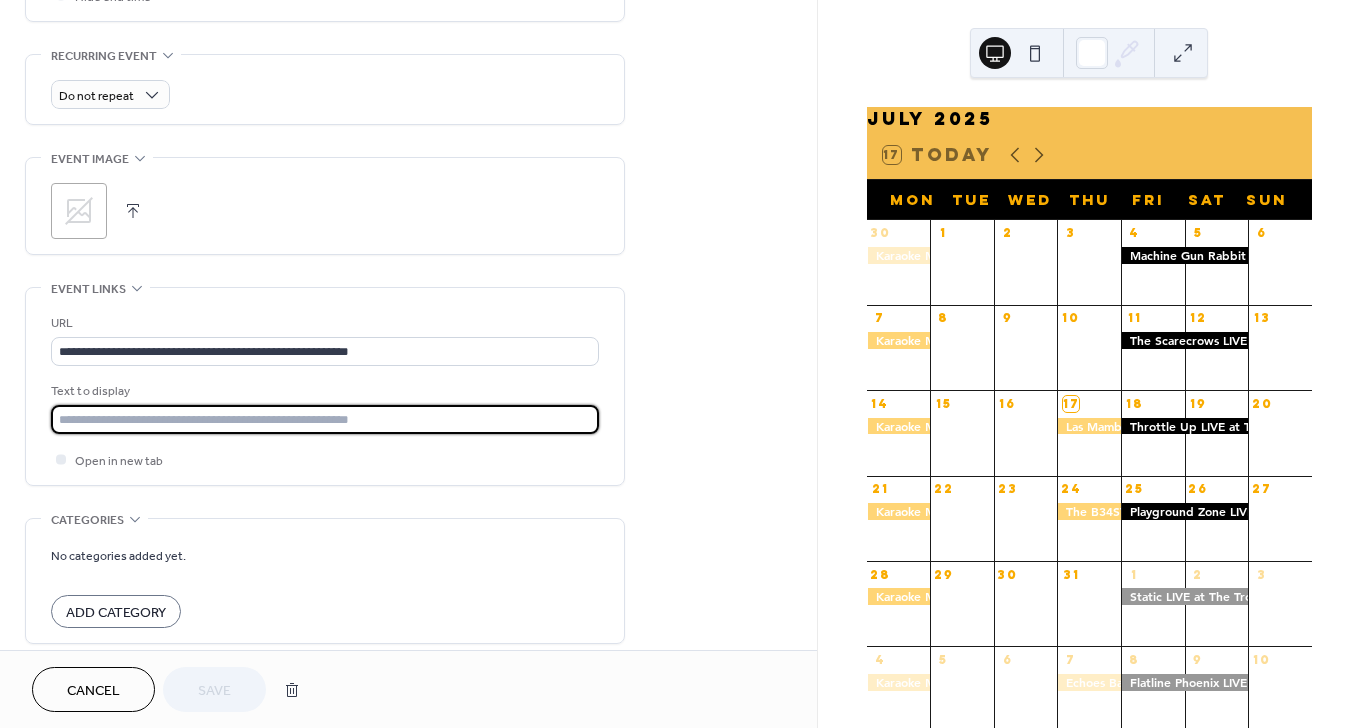 paste on "**********" 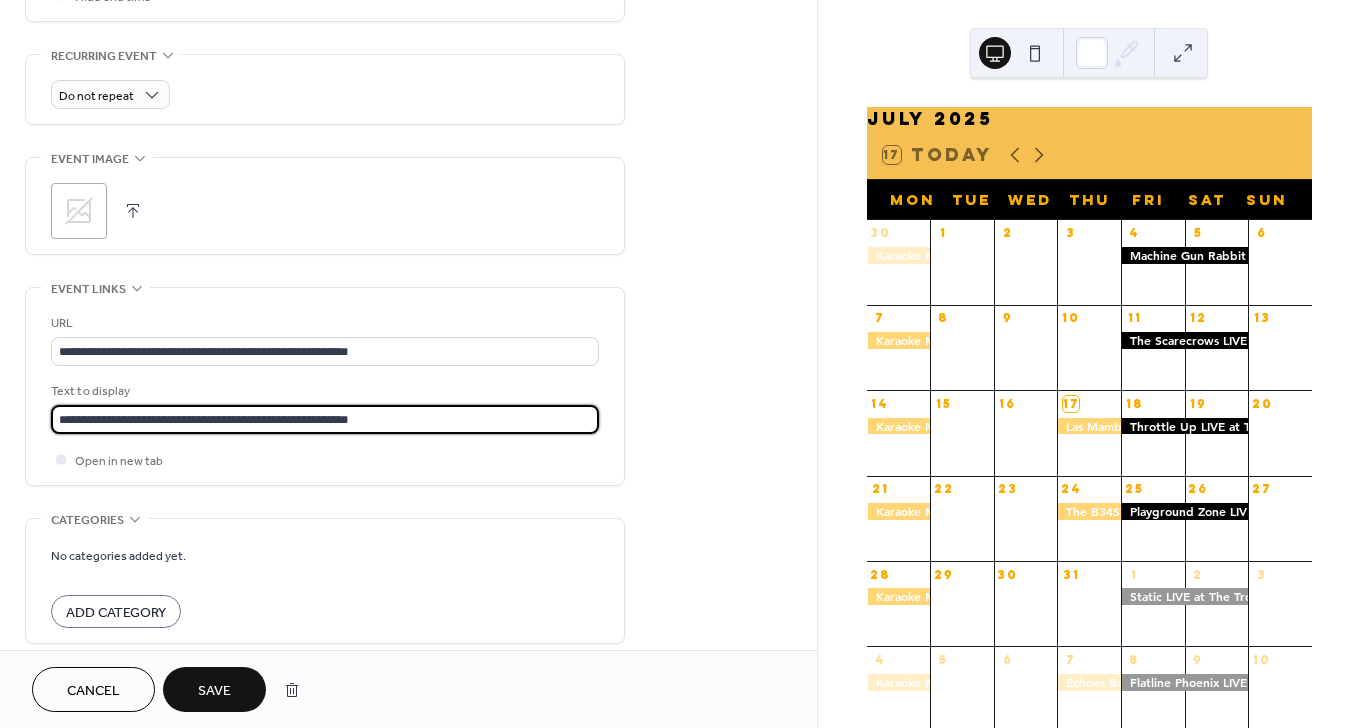 type on "**********" 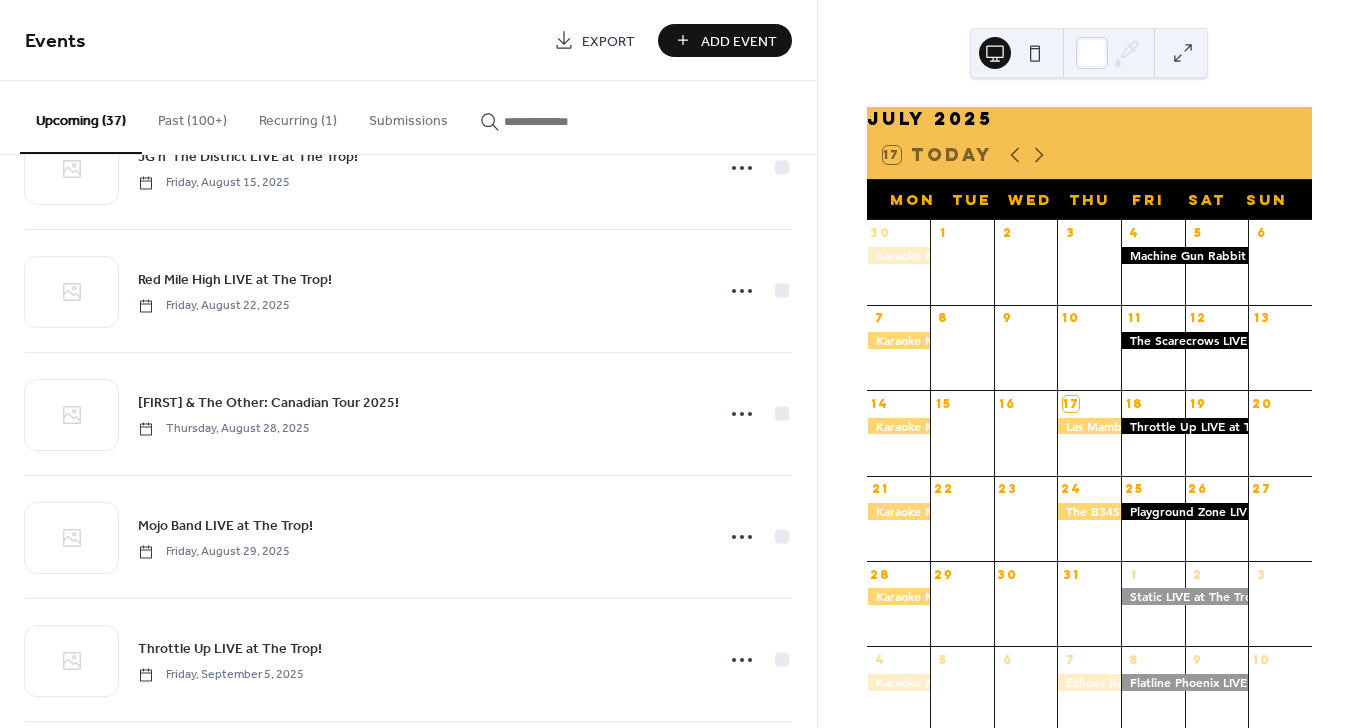 scroll, scrollTop: 1079, scrollLeft: 0, axis: vertical 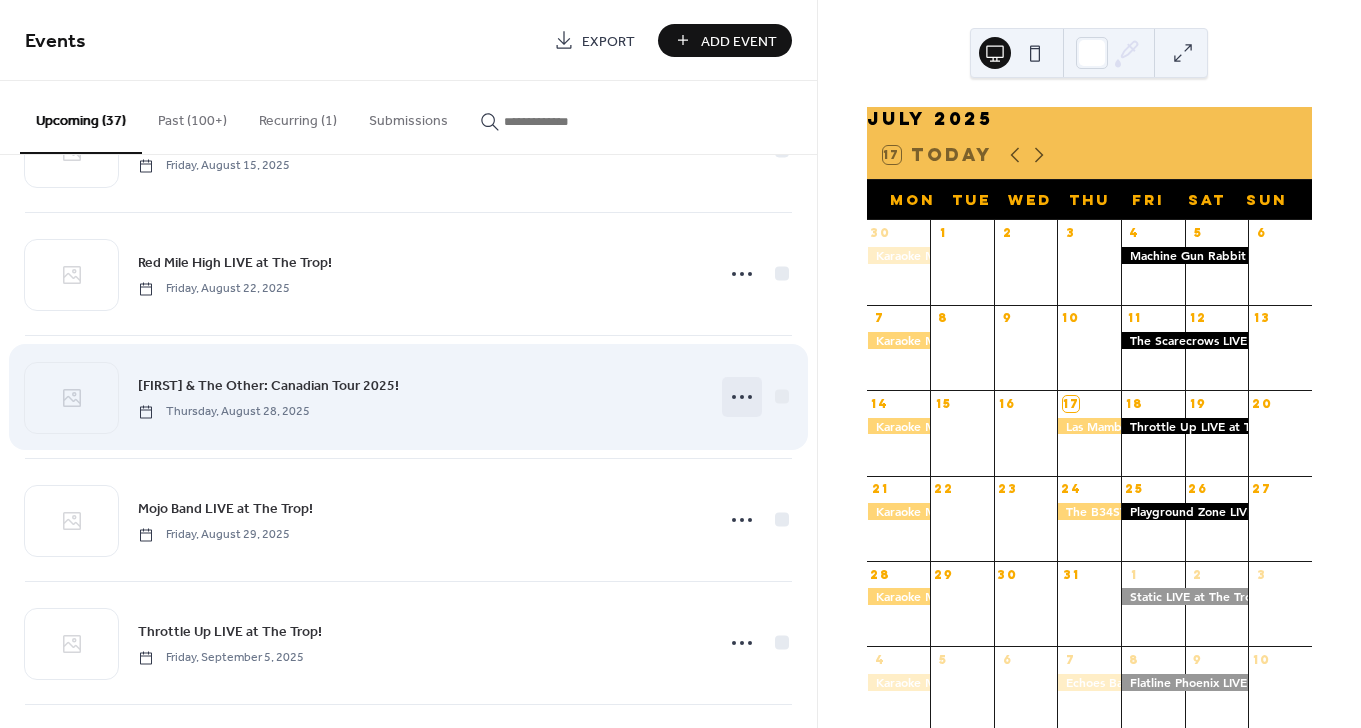 click 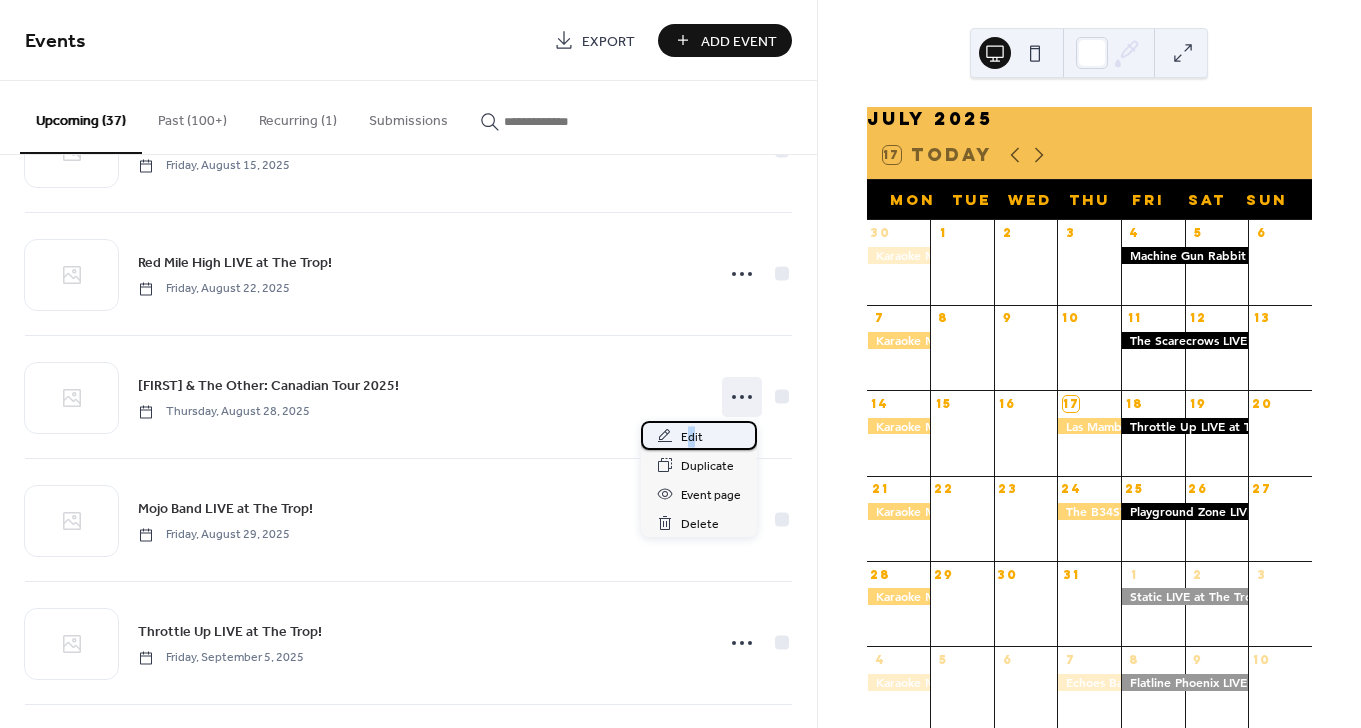 click on "Edit" at bounding box center [692, 437] 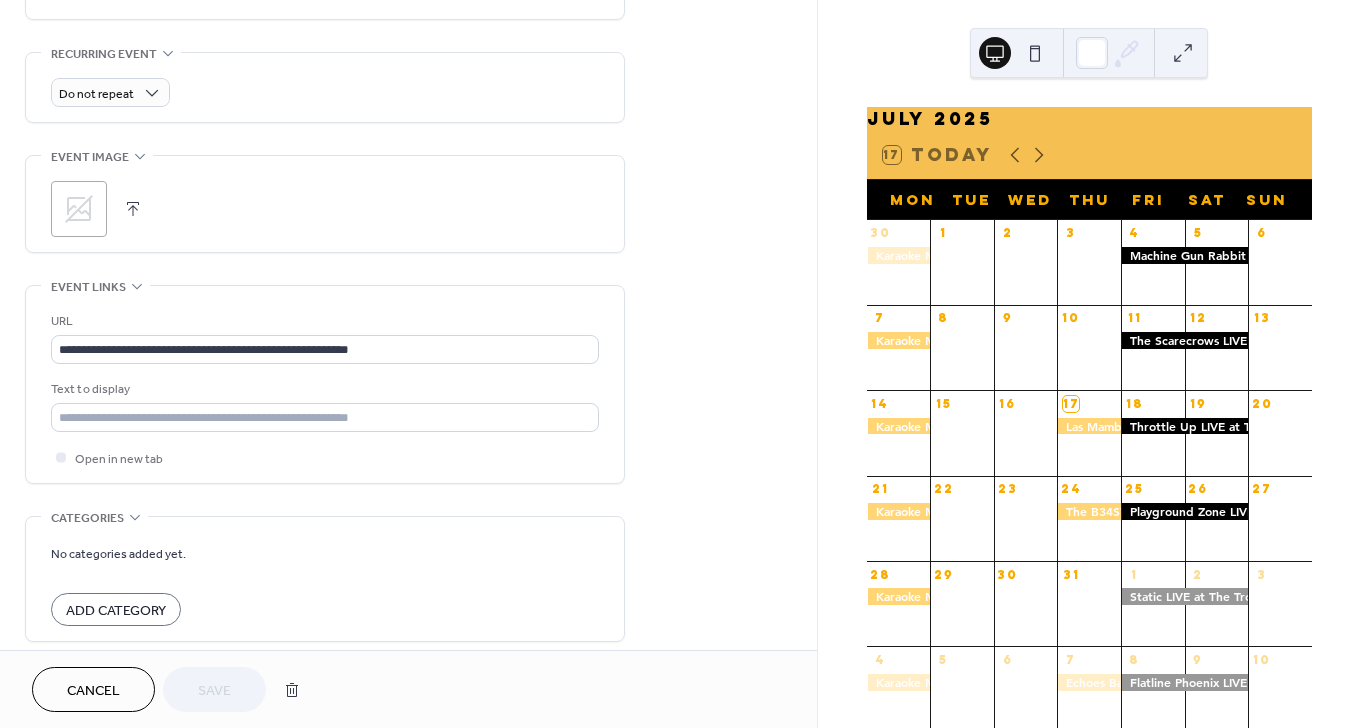 scroll, scrollTop: 851, scrollLeft: 0, axis: vertical 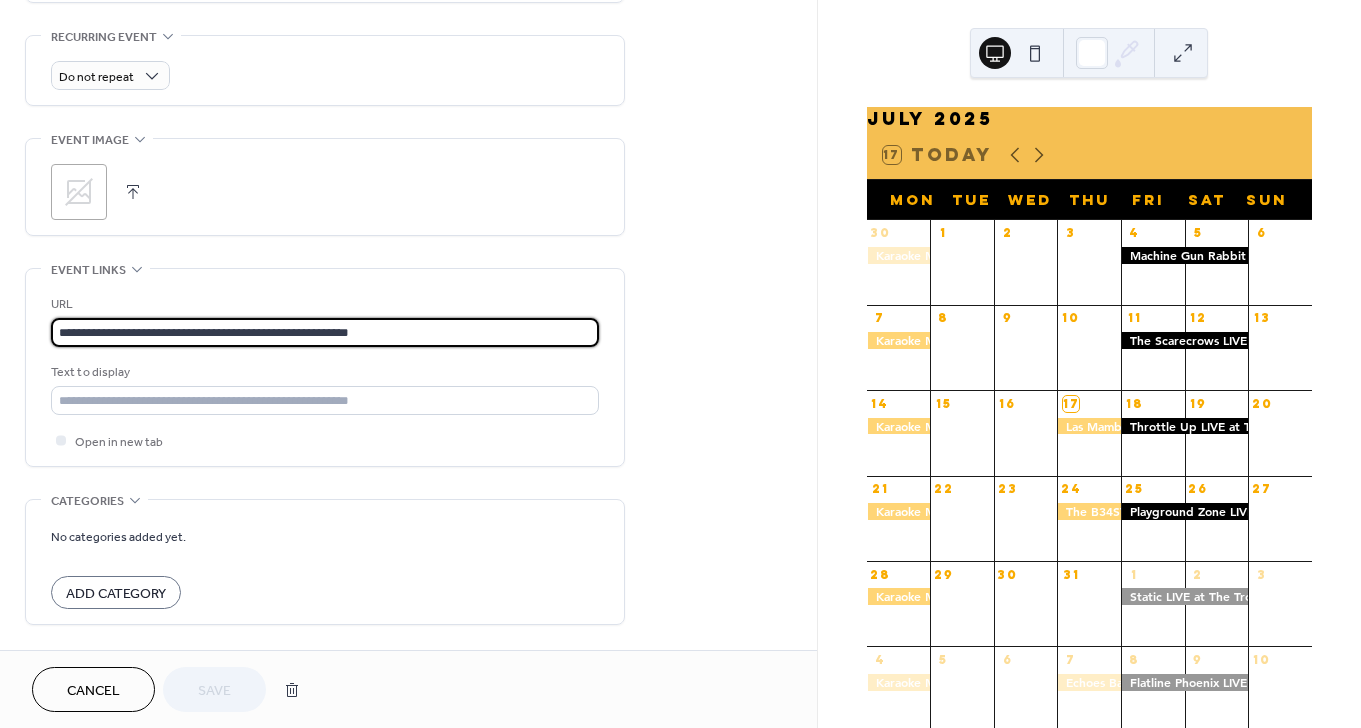 drag, startPoint x: 419, startPoint y: 331, endPoint x: -76, endPoint y: 331, distance: 495 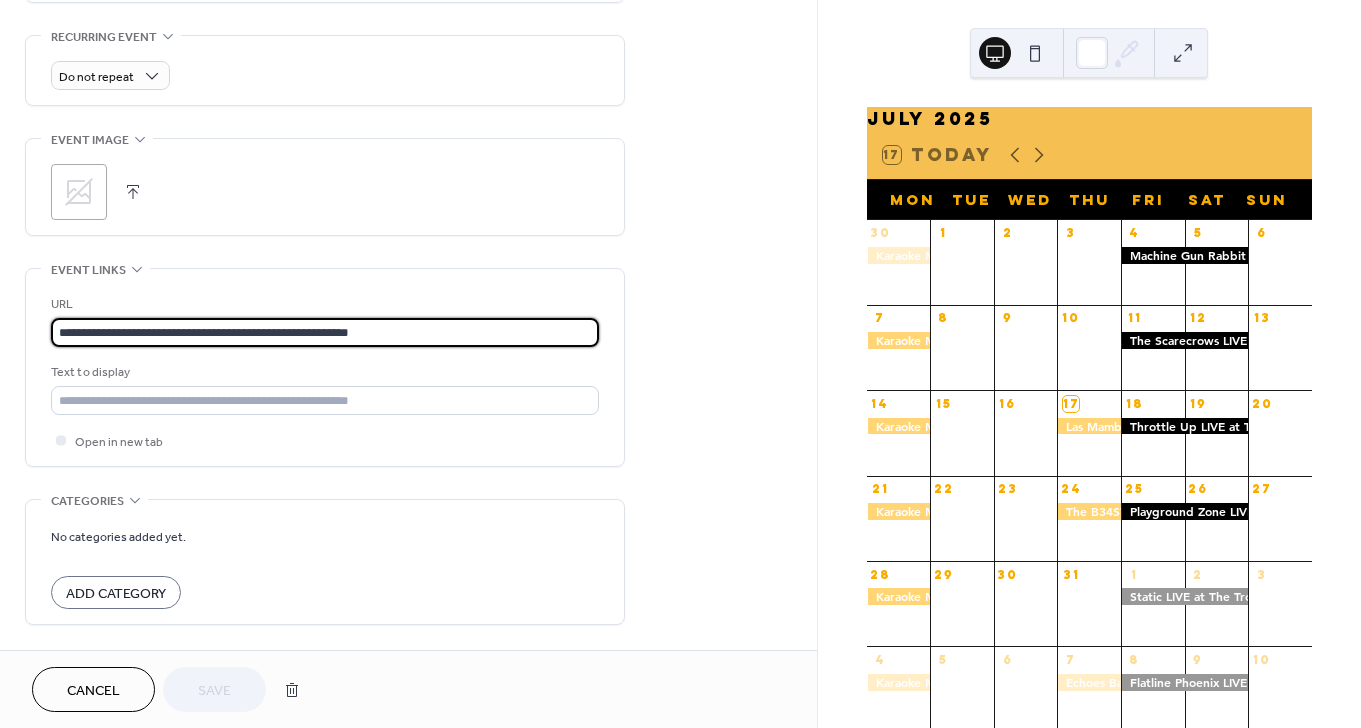 click on "**********" at bounding box center [680, 364] 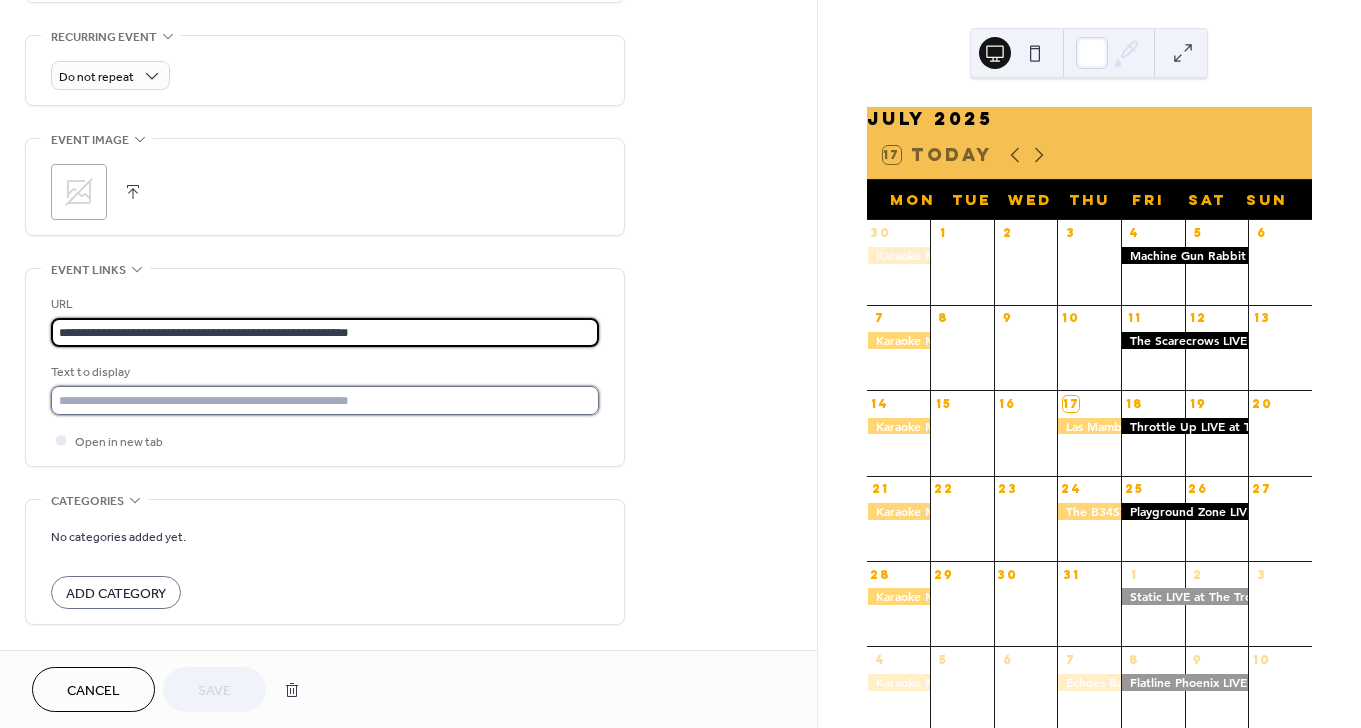 click at bounding box center [325, 400] 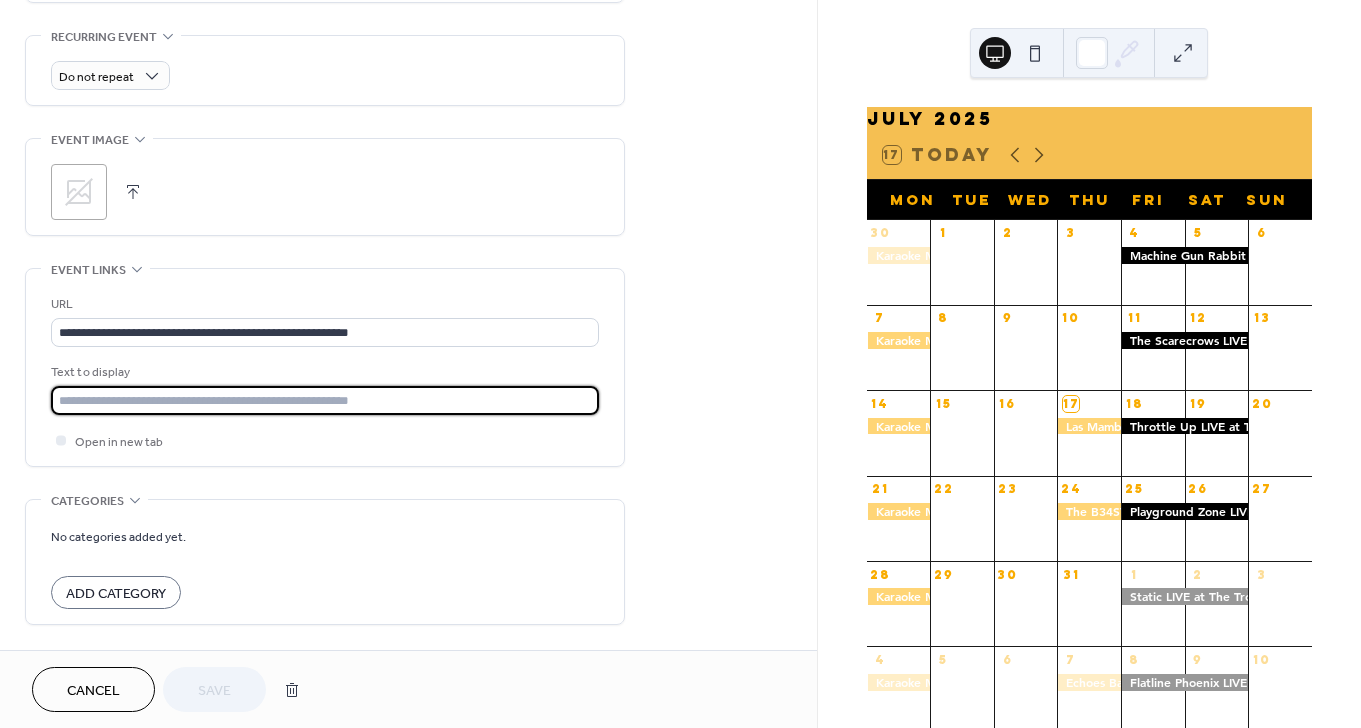 paste on "**********" 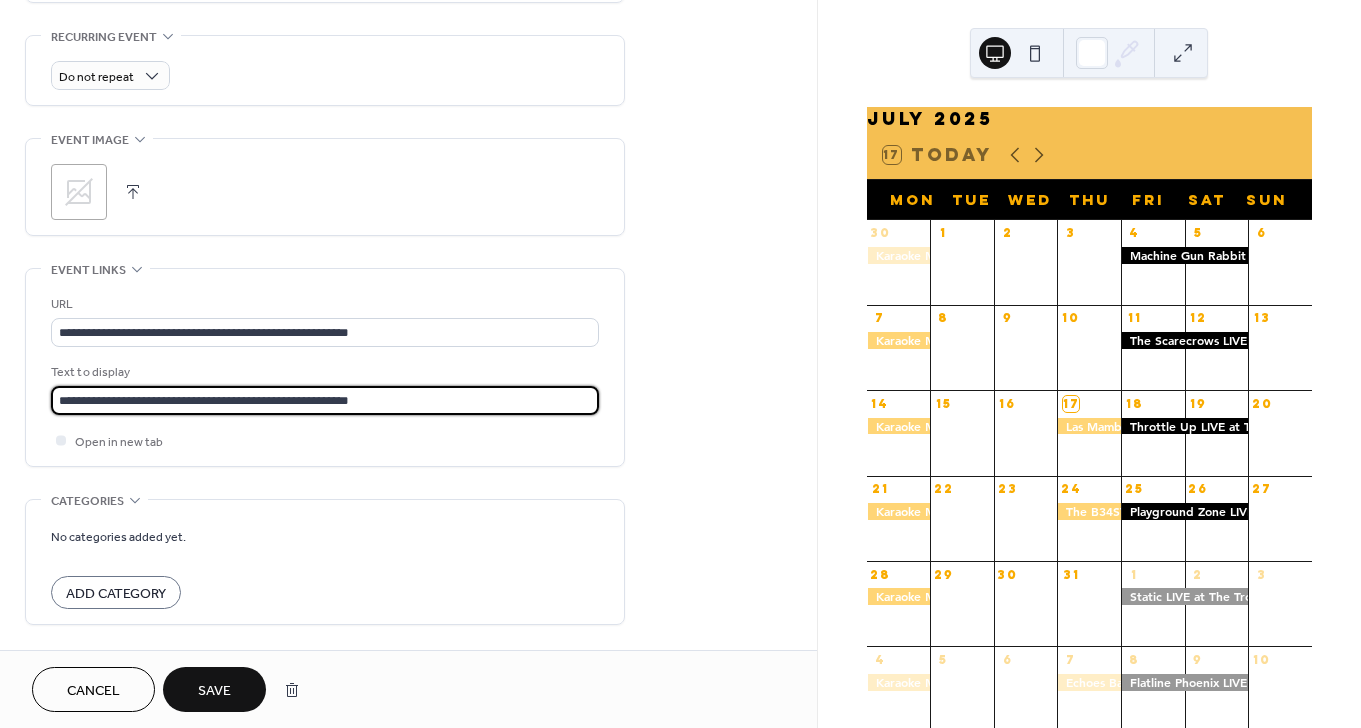 type on "**********" 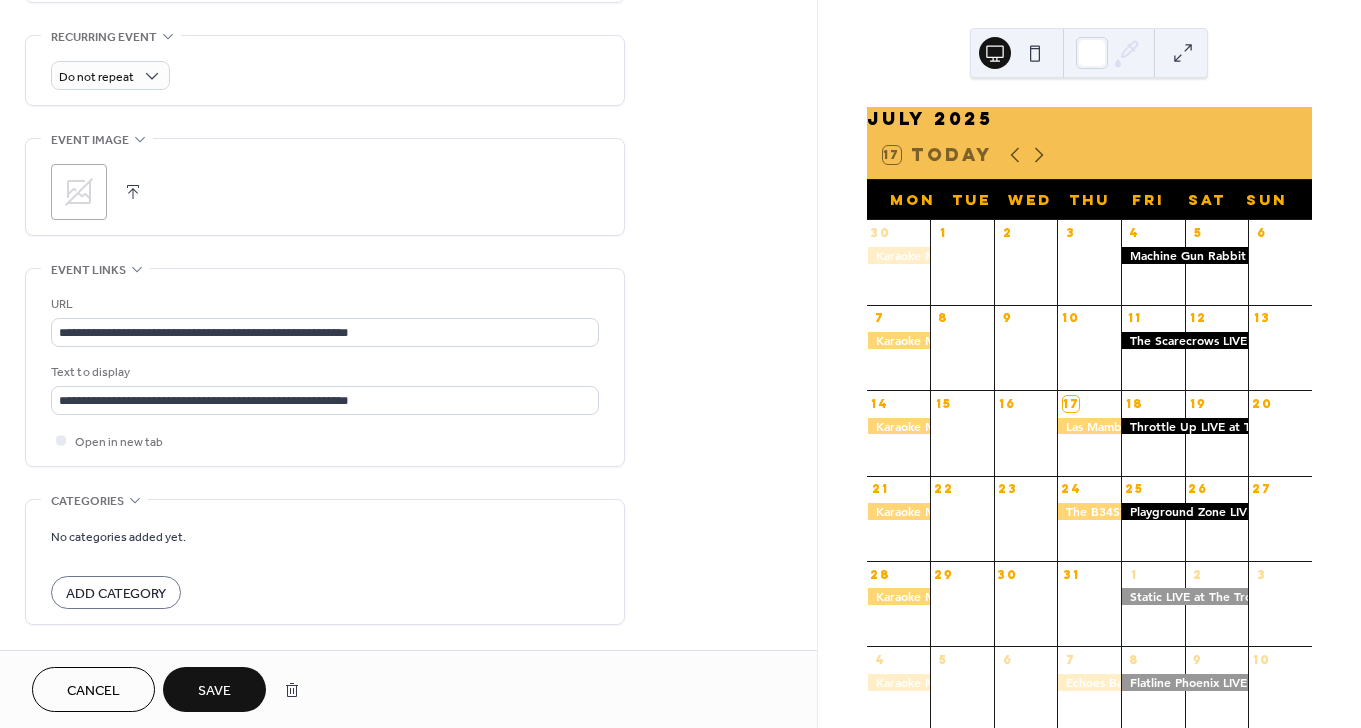 click on "Cancel Save" at bounding box center [408, 689] 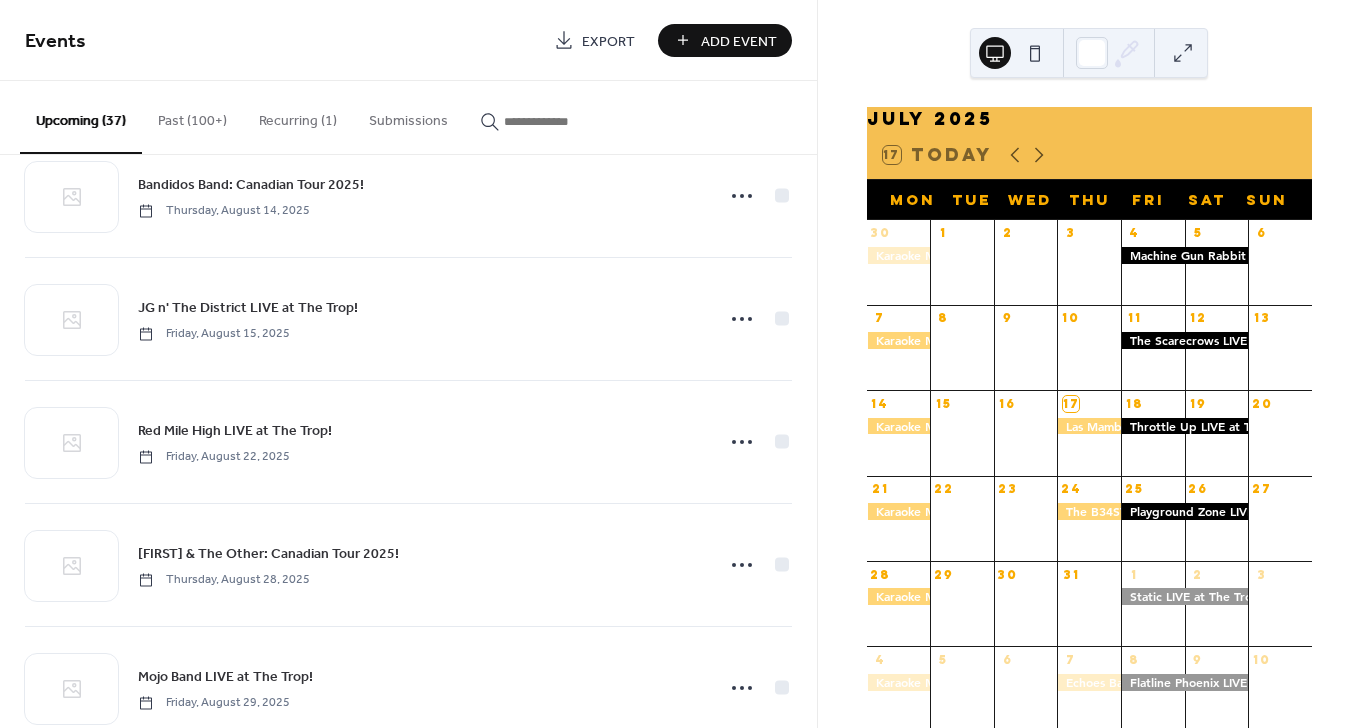 scroll, scrollTop: 948, scrollLeft: 0, axis: vertical 